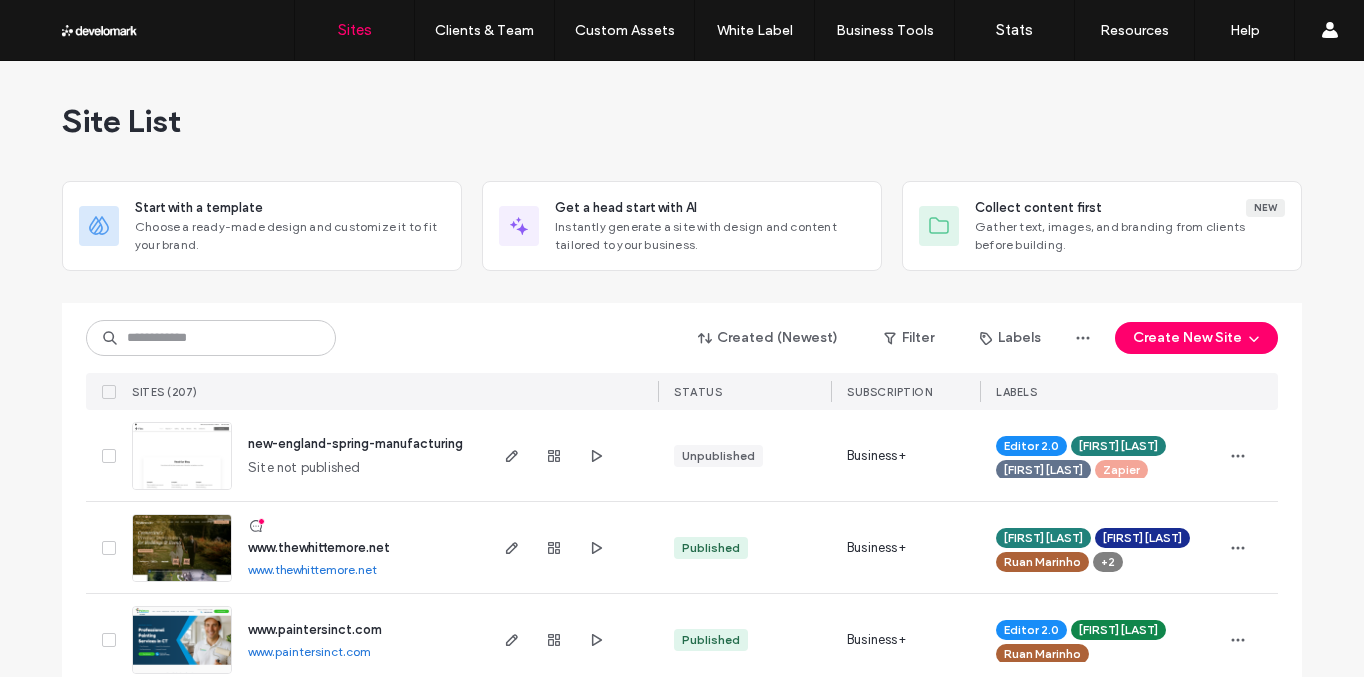 scroll, scrollTop: 0, scrollLeft: 0, axis: both 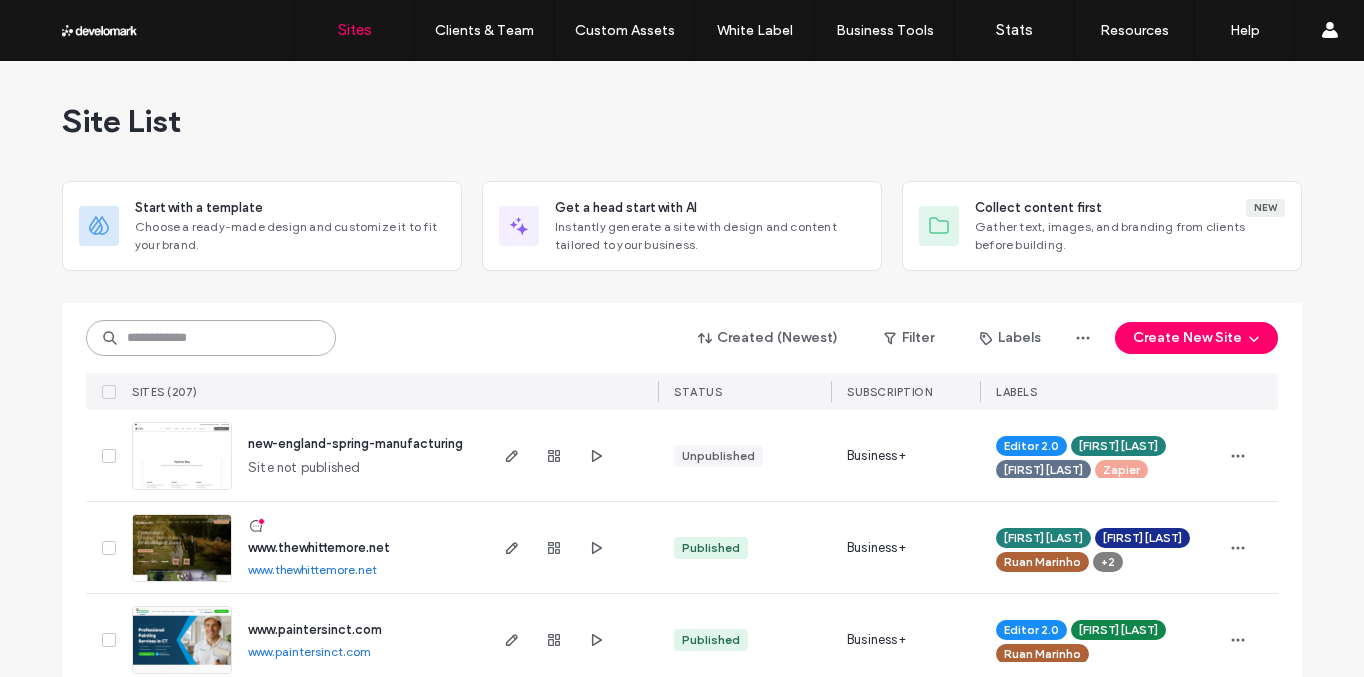 click at bounding box center [211, 338] 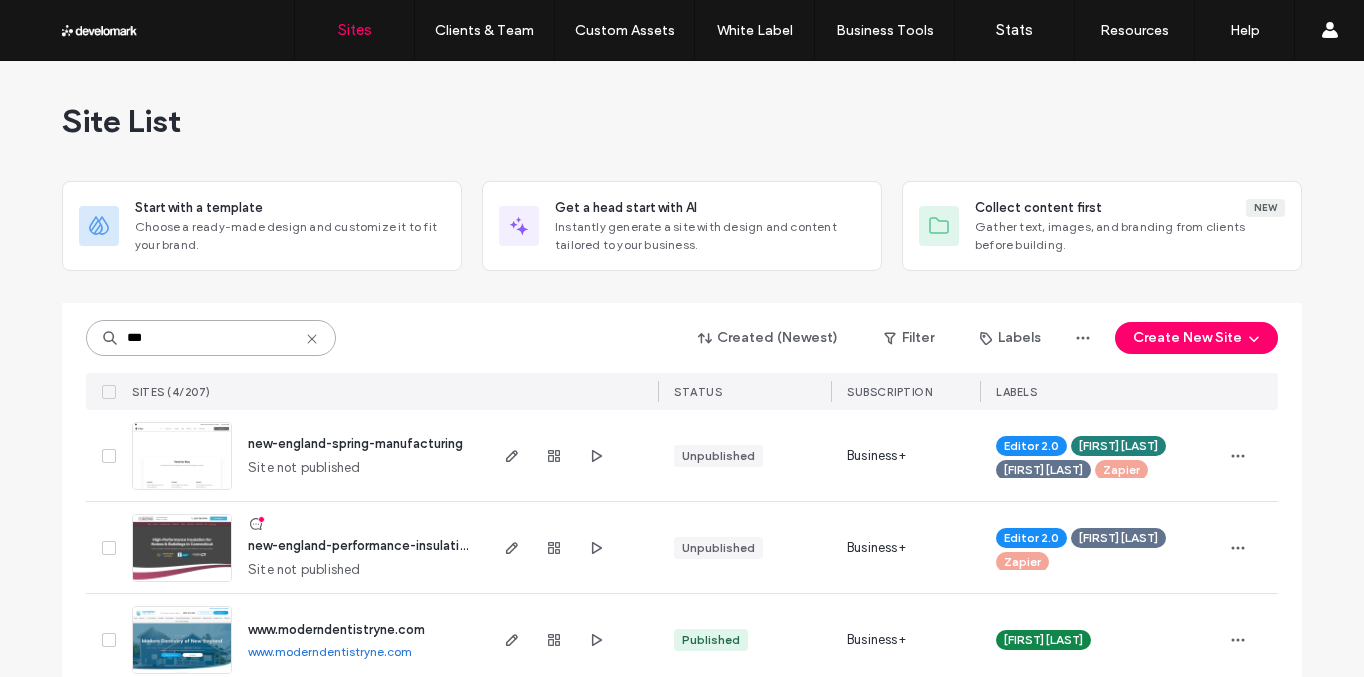 type on "***" 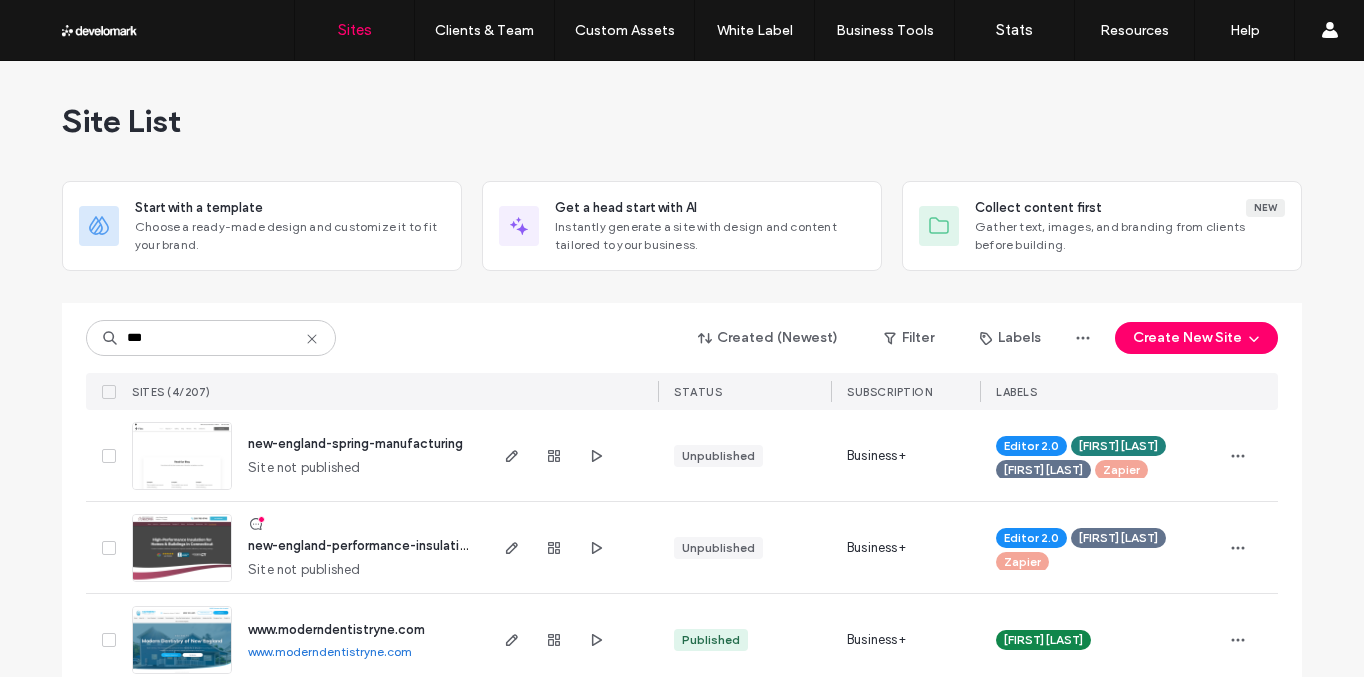 click on "new-england-performance-insulation" at bounding box center (361, 545) 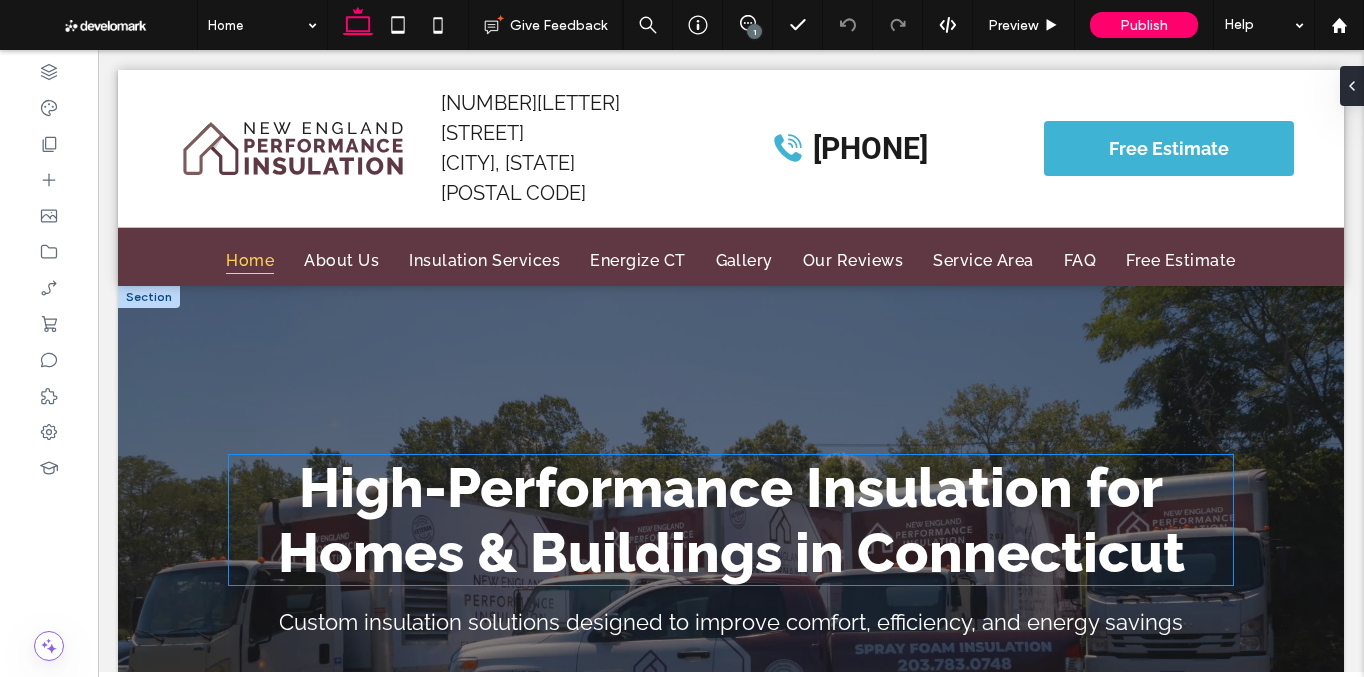 scroll, scrollTop: 0, scrollLeft: 0, axis: both 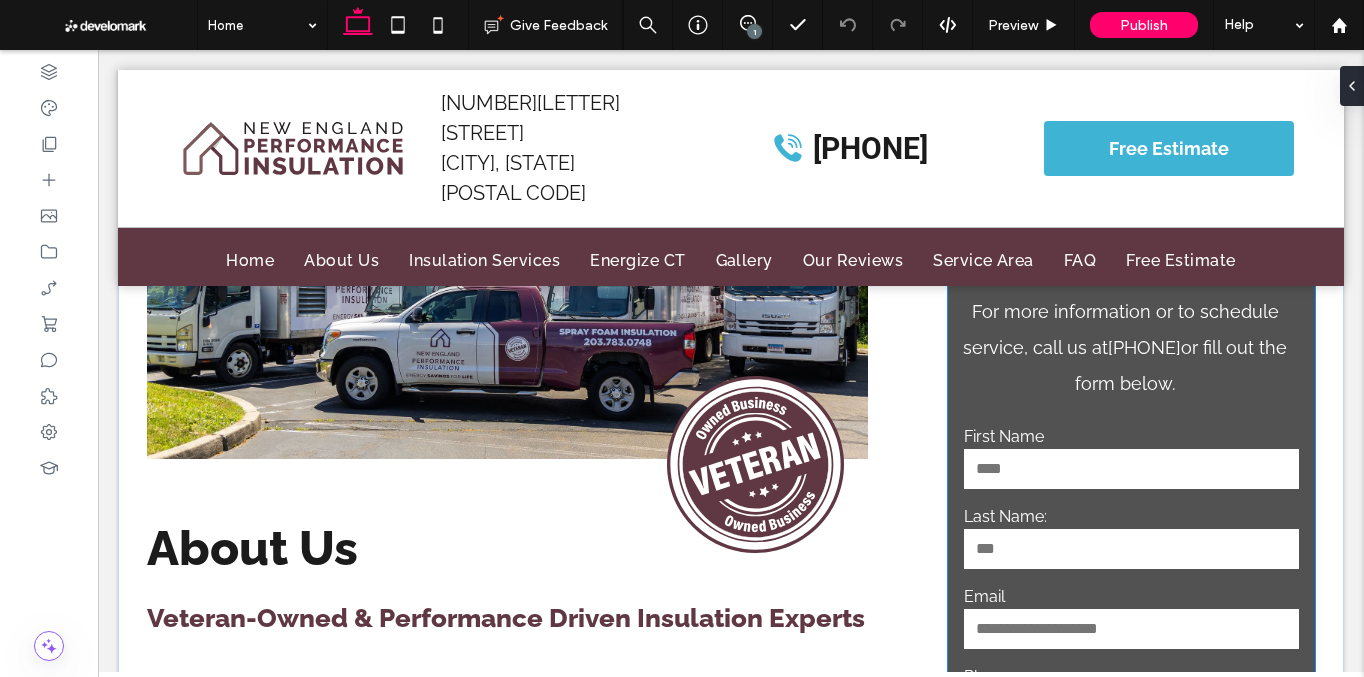 click on "Last Name:" at bounding box center [1132, 516] 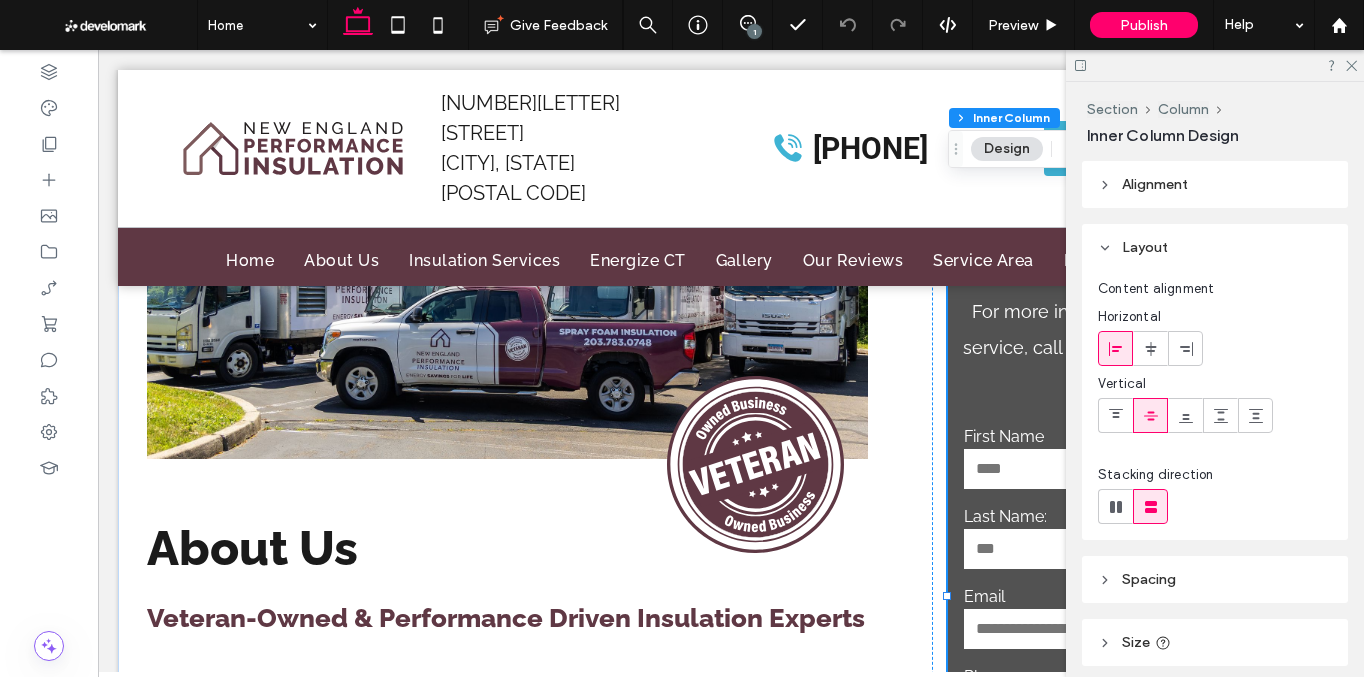 click on "Last Name:" at bounding box center [1132, 516] 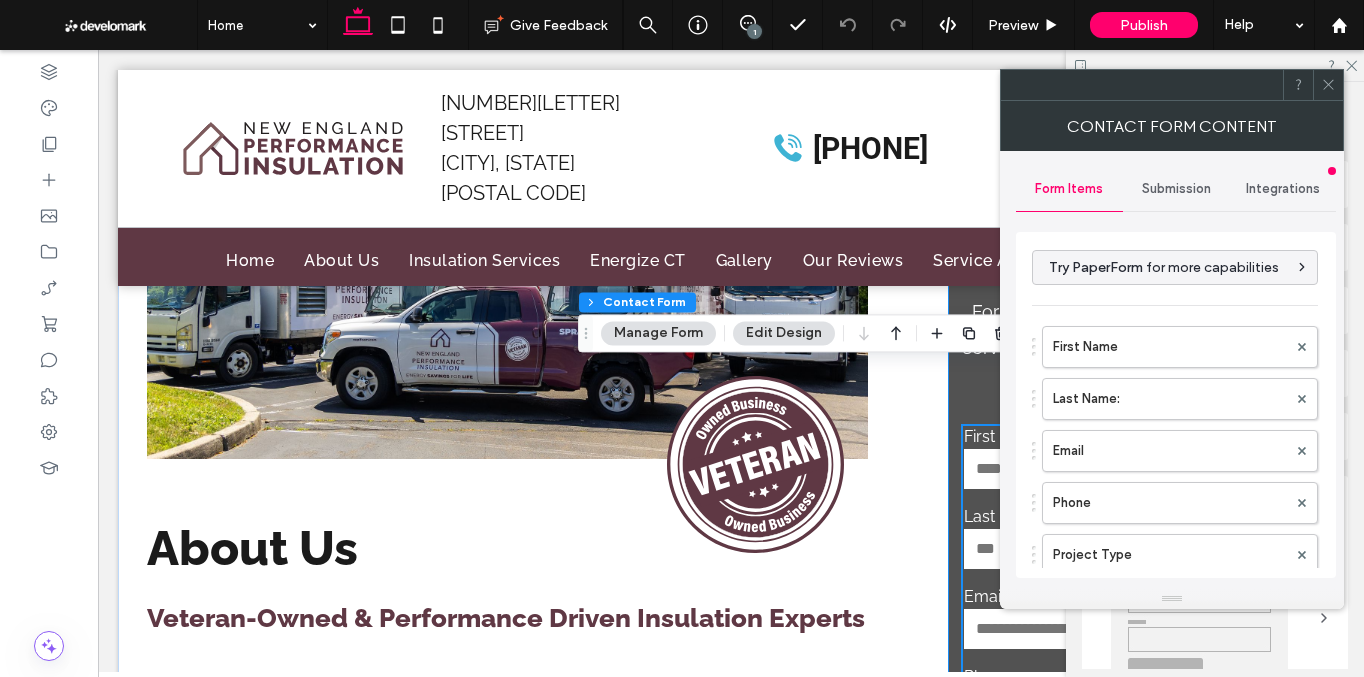 type on "*" 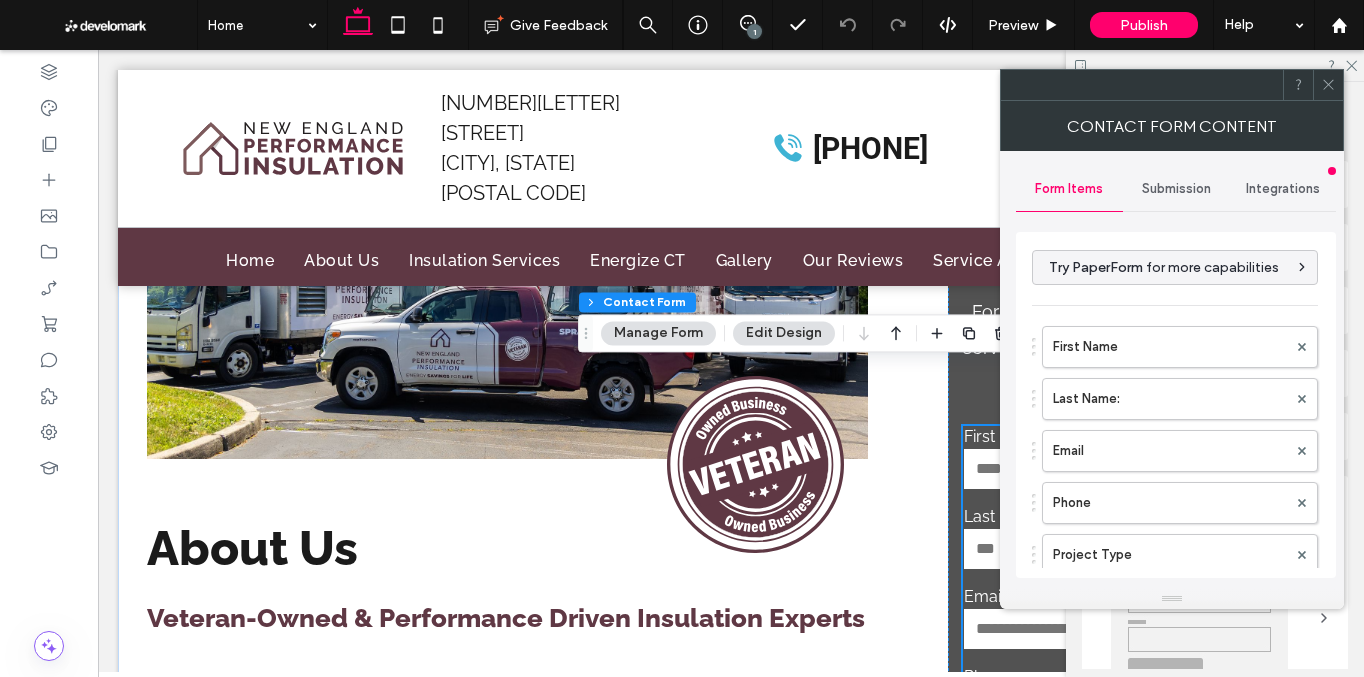 click on "Submission" at bounding box center (1176, 189) 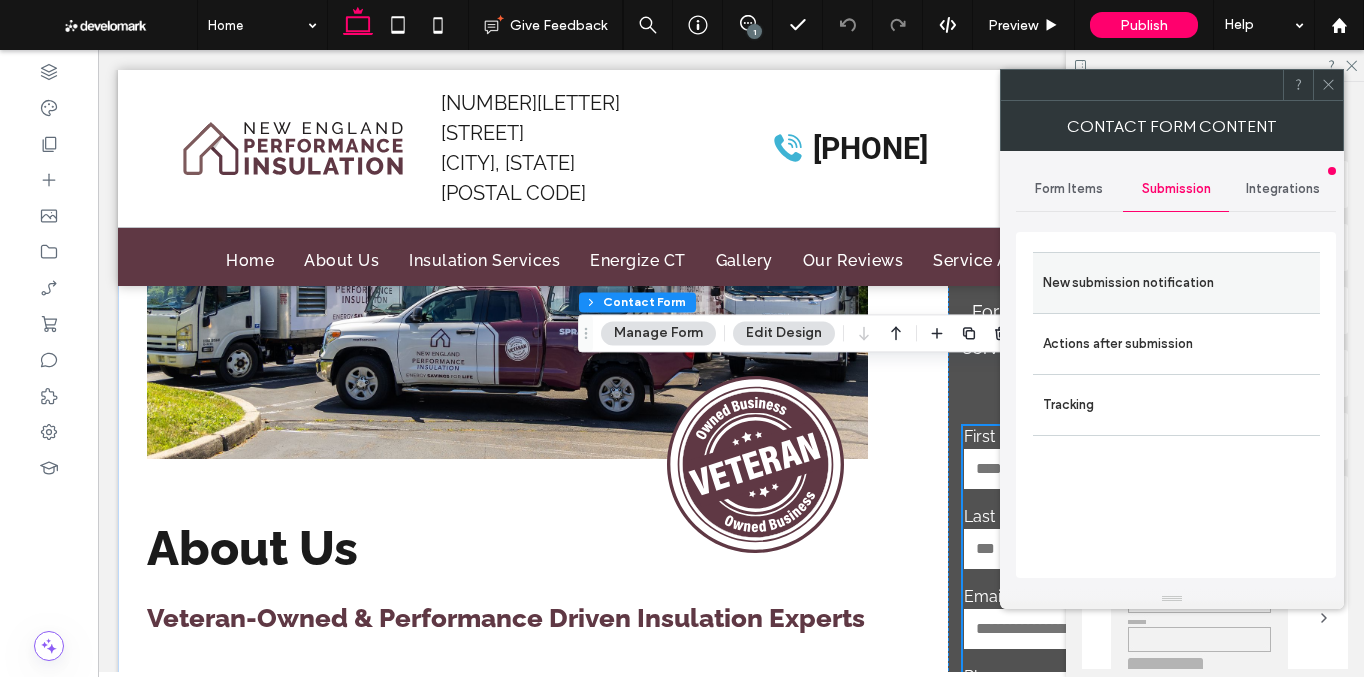 click on "New submission notification" at bounding box center [1176, 283] 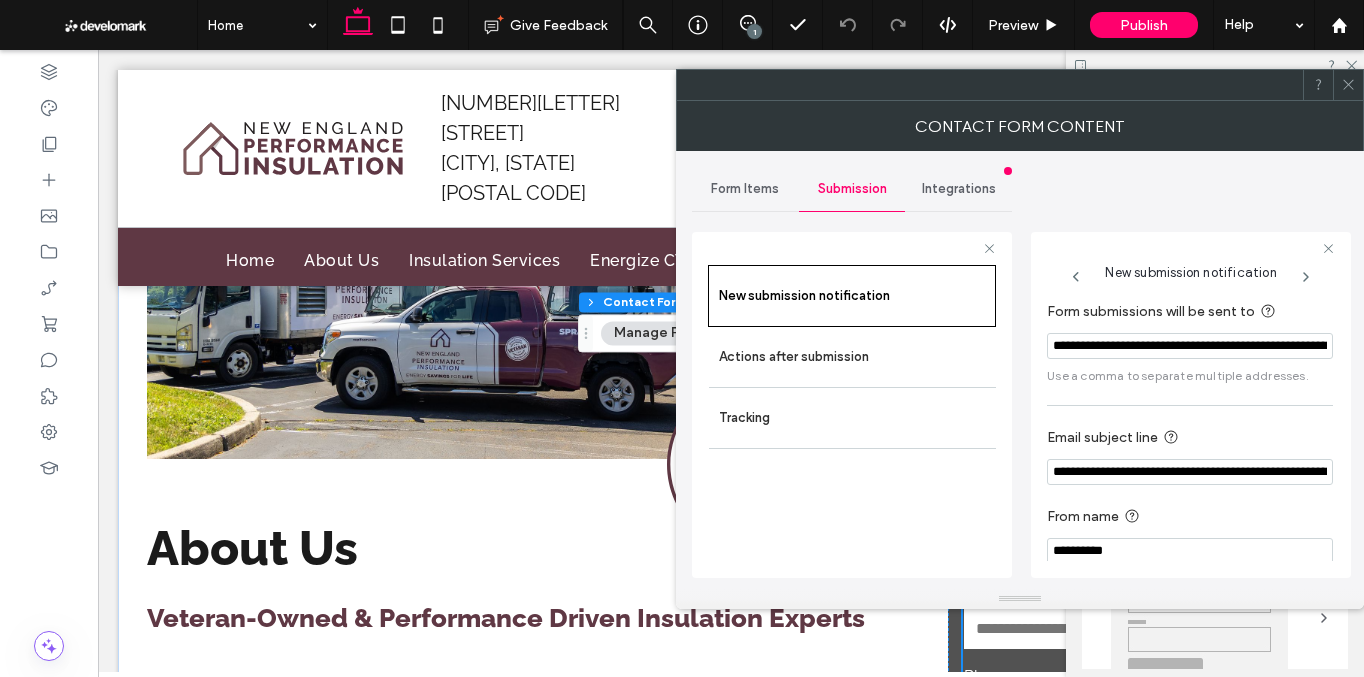 click on "**********" at bounding box center (1190, 346) 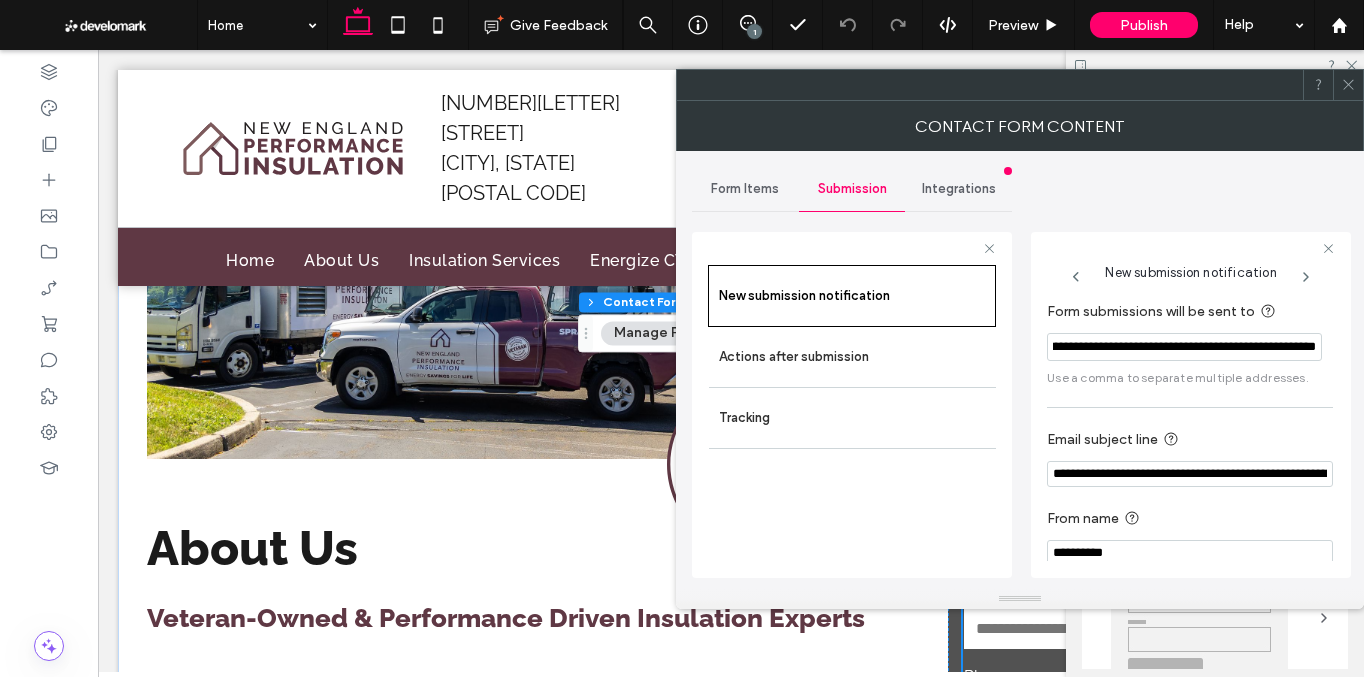 drag, startPoint x: 1200, startPoint y: 341, endPoint x: 1387, endPoint y: 341, distance: 187 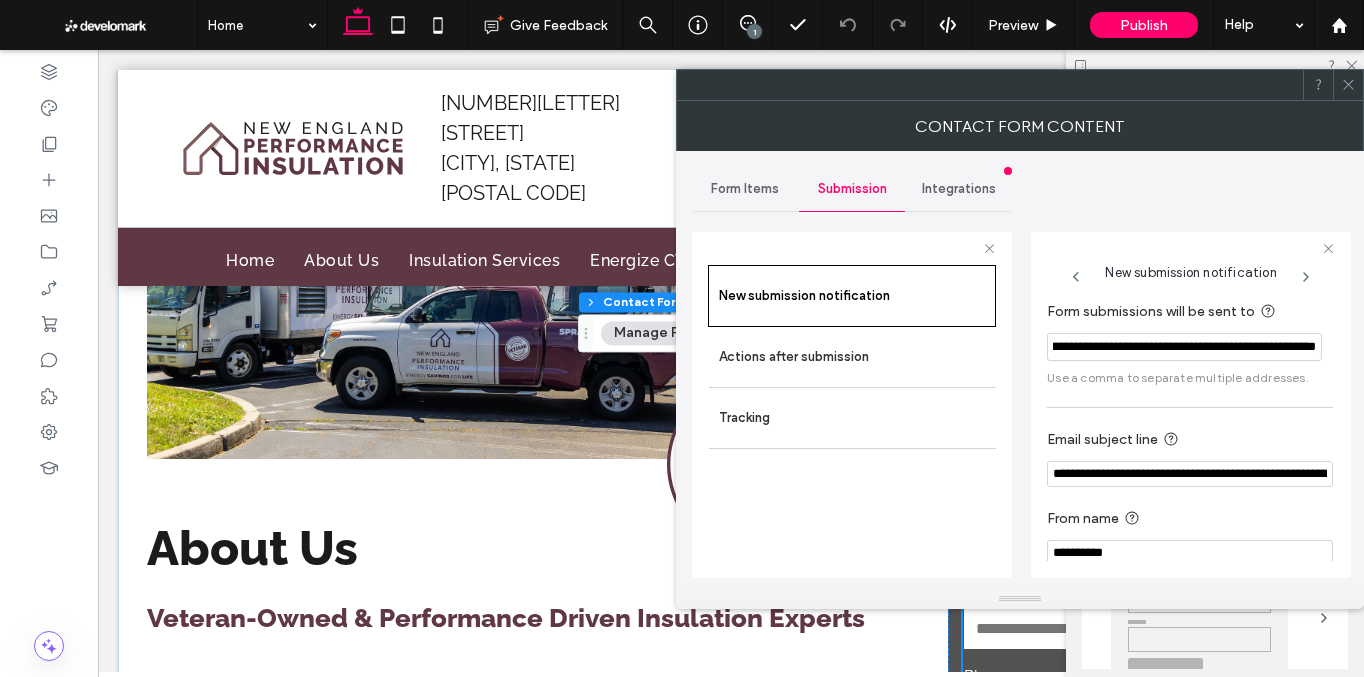 click on ".wqwq-1{fill:#231f20;}
.cls-1q, .cls-2q { fill-rule: evenodd; }
.cls-2q { fill: #6e8188; }
True_local
Agendize
HealthEngine
x_close_popup
from_your_site
multi_language
zoom-out
zoom-in
z_vimeo
z_yelp
z_picassa
w_vCita
youtube
yelp
x2
x
x_x
x_alignright
x_handwritten
wrench
wordpress
windowsvv
win8
whats_app
wallet
warning-sign
w_youtube
w_youtube_channel
w_yelp
w_video
w_twitter
w_title
w_tabs
w_social_icons
w_spacer
w_share
w_rss_feed
w_recent-posts
w_push
w_paypal
w_photo_gallery" at bounding box center (682, 338) 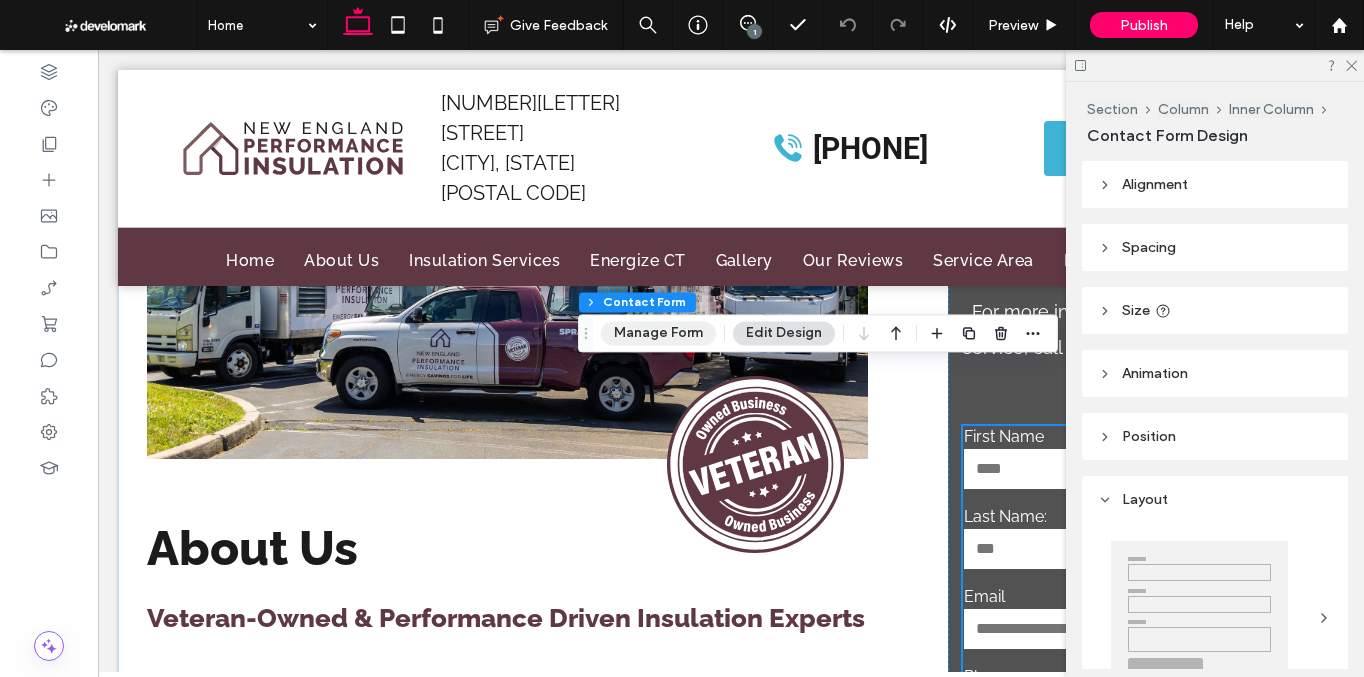 click on "Manage Form" at bounding box center (658, 333) 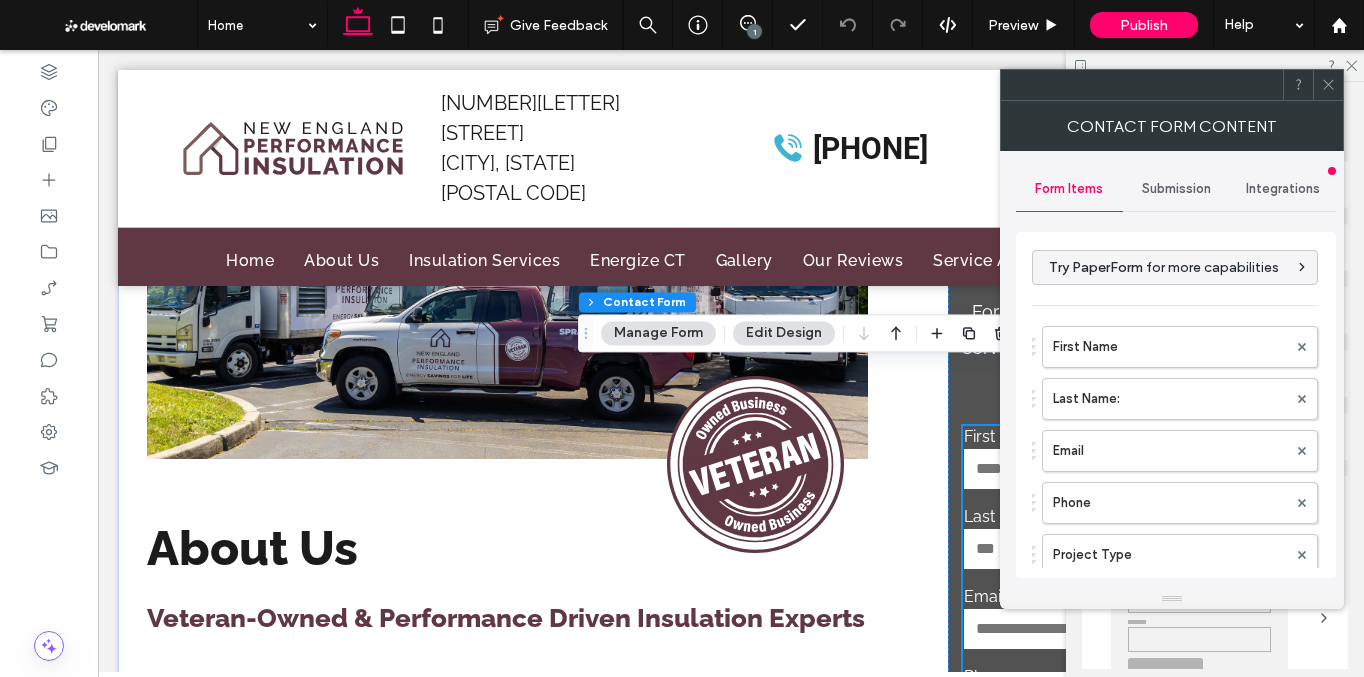click on "Submission" at bounding box center (1176, 189) 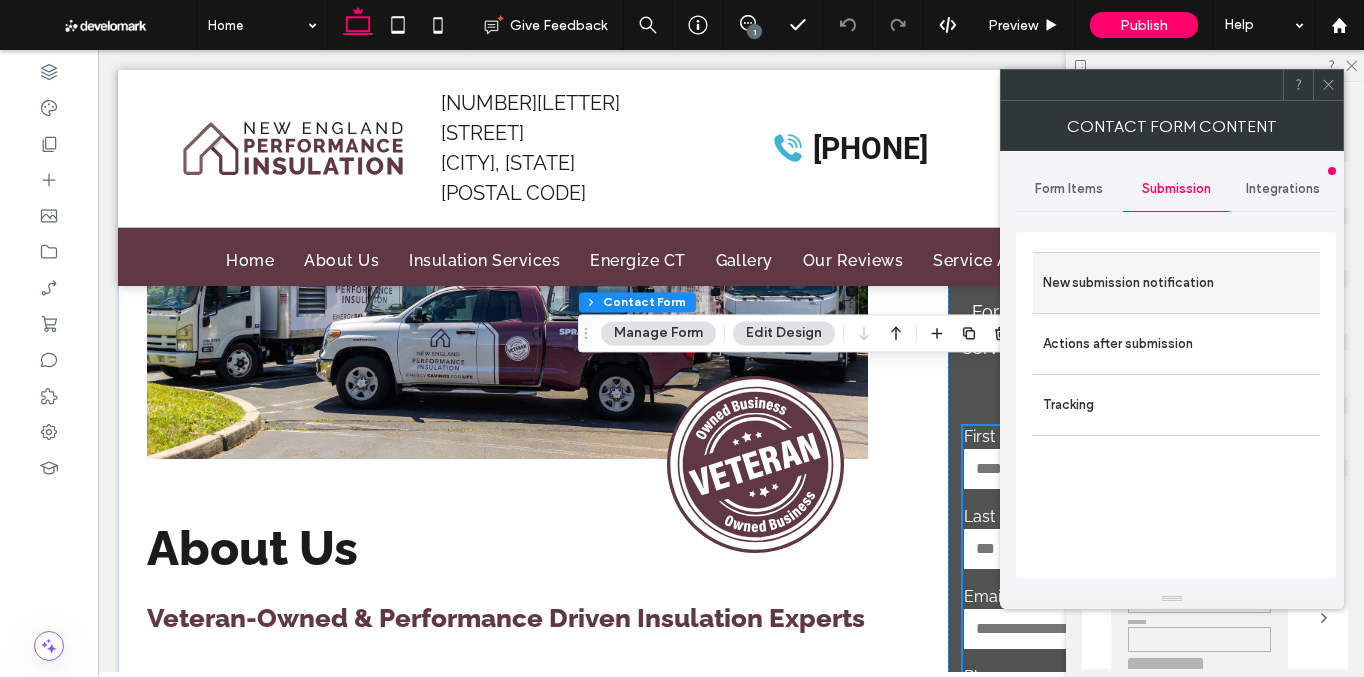 click on "New submission notification" at bounding box center [1176, 283] 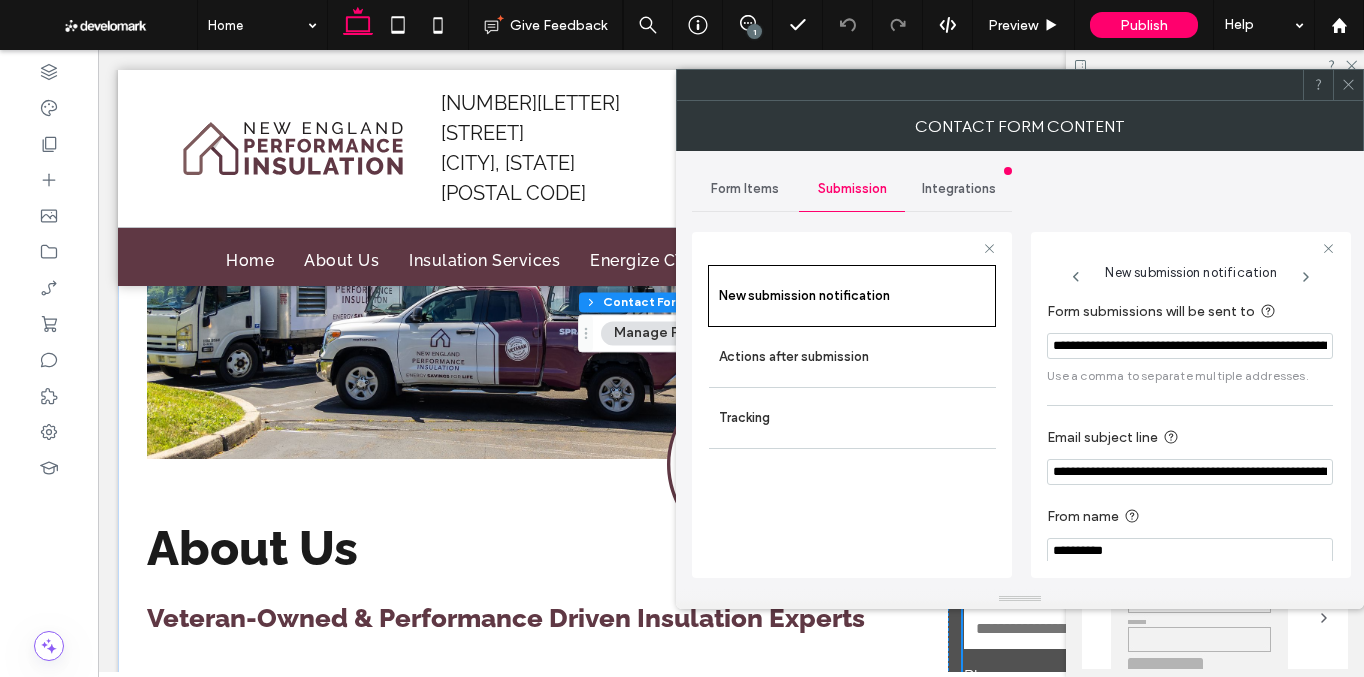 click on "**********" at bounding box center (1190, 346) 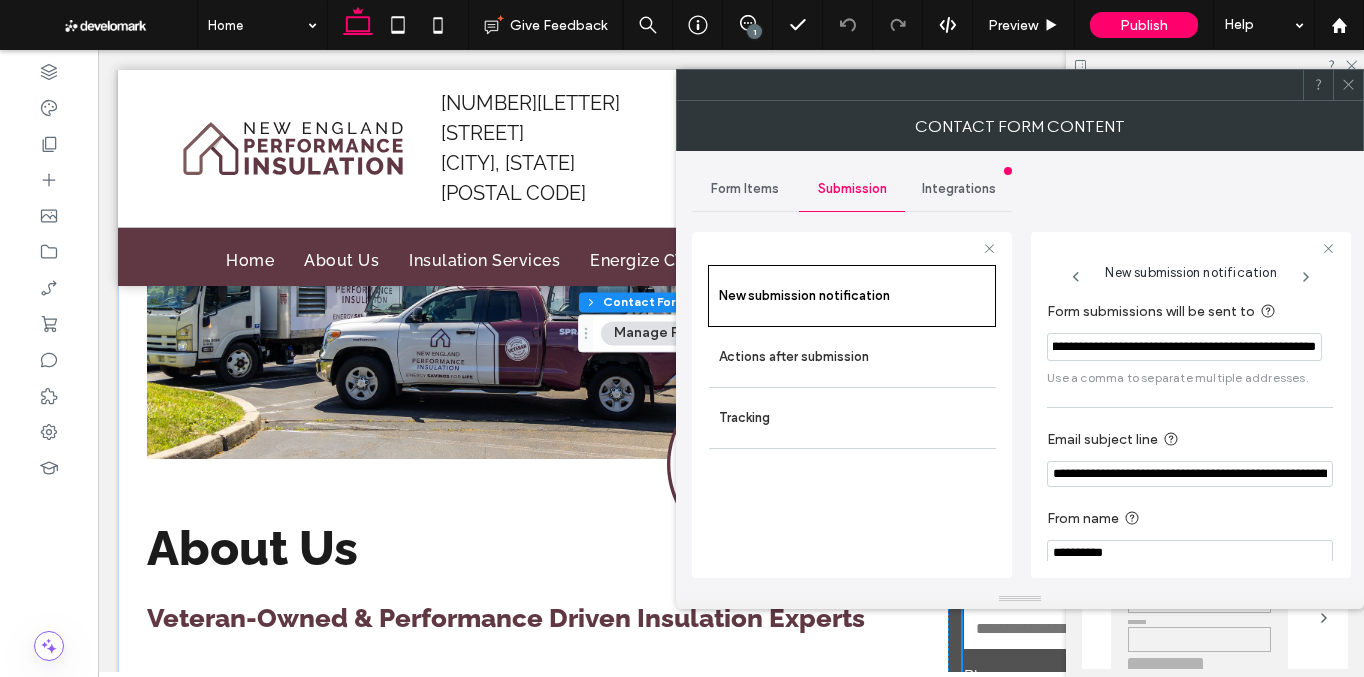 scroll, scrollTop: 0, scrollLeft: 180, axis: horizontal 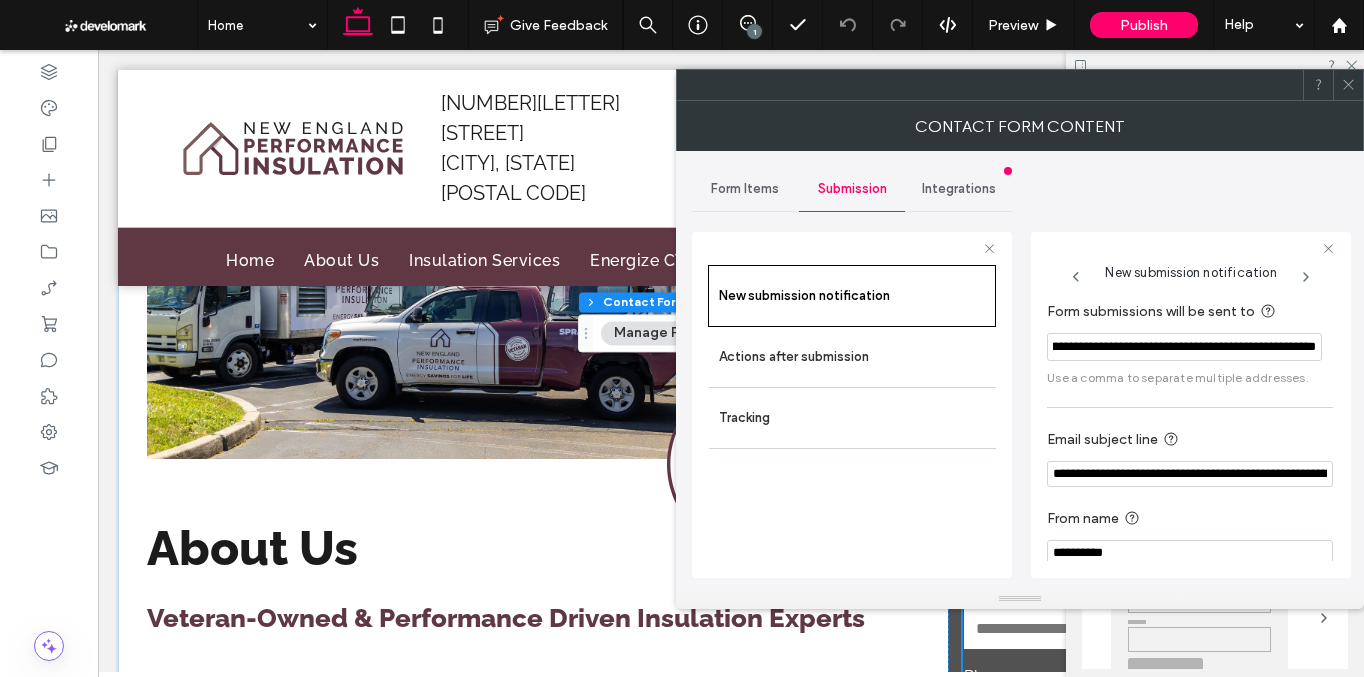 type on "**********" 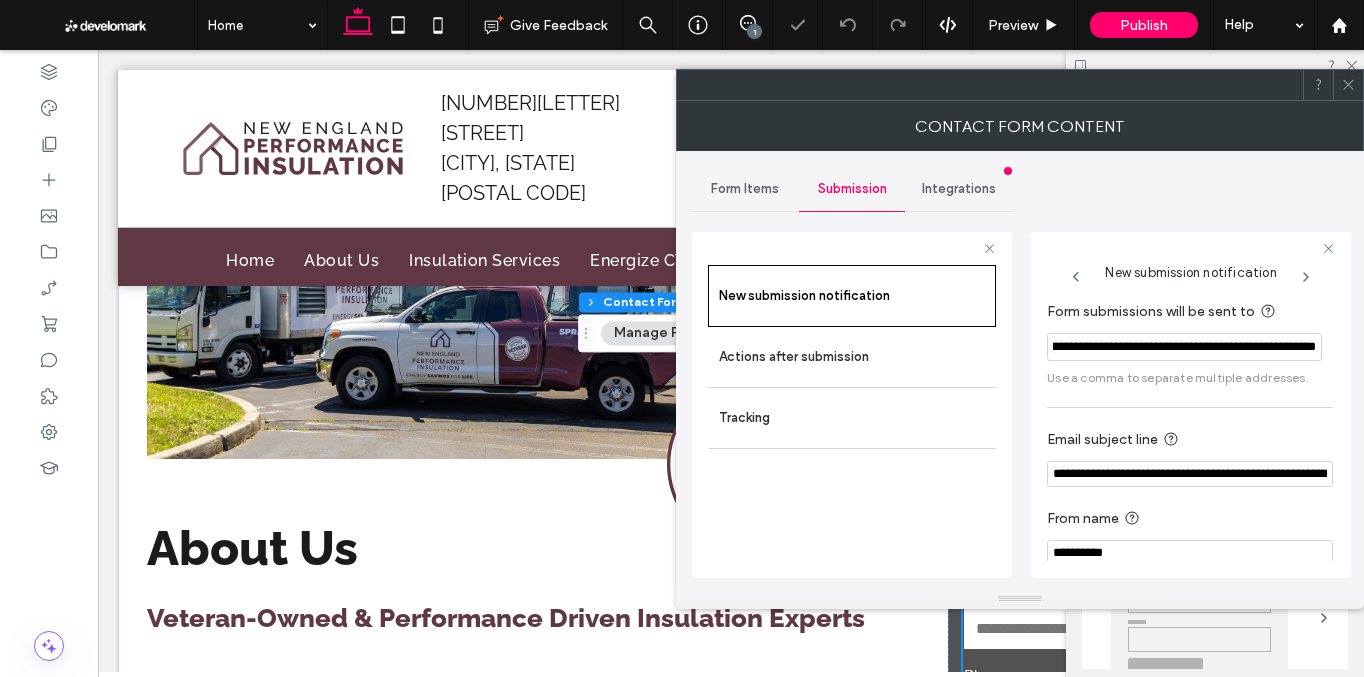 scroll, scrollTop: 0, scrollLeft: 0, axis: both 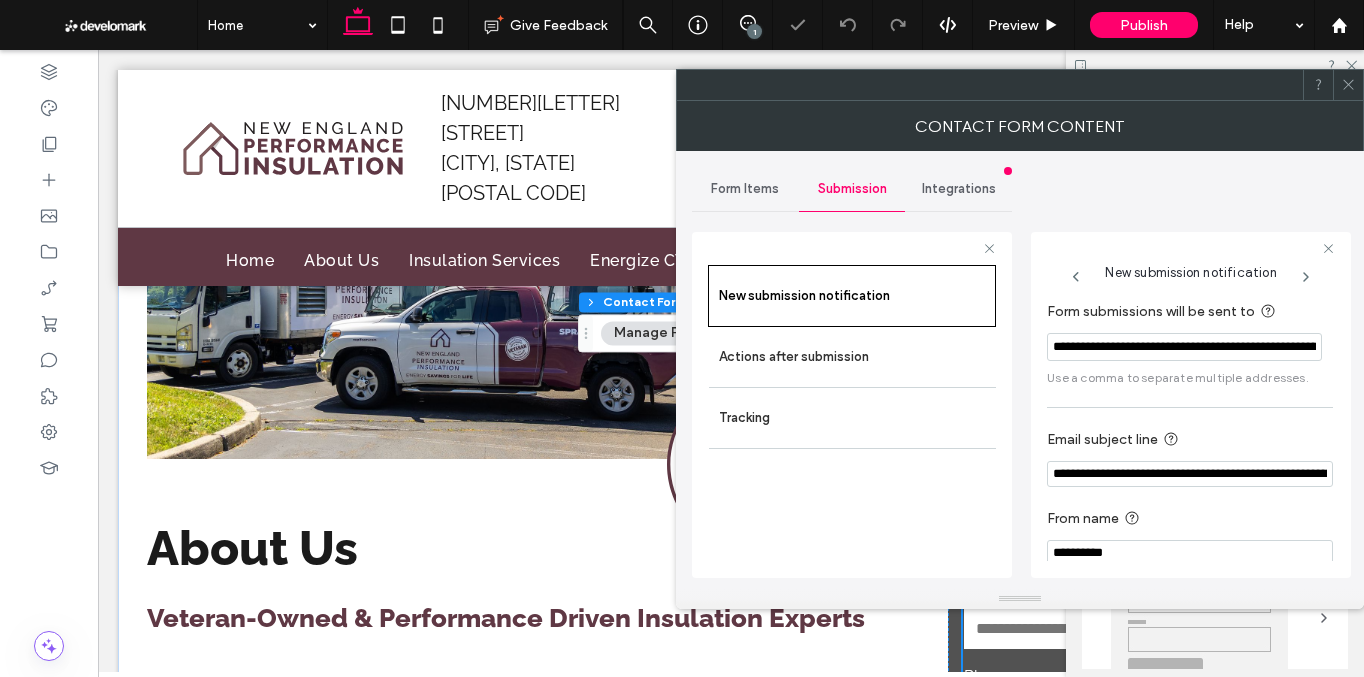 click at bounding box center [1191, 248] 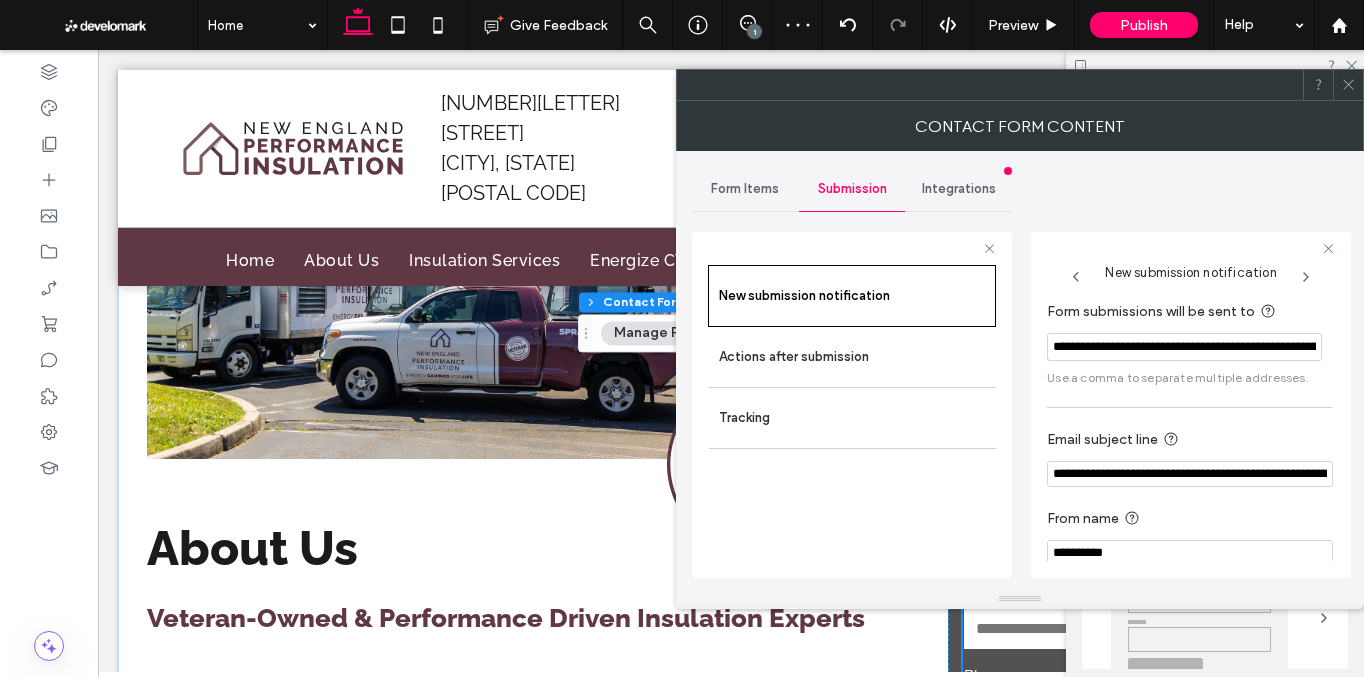 click at bounding box center (990, 85) 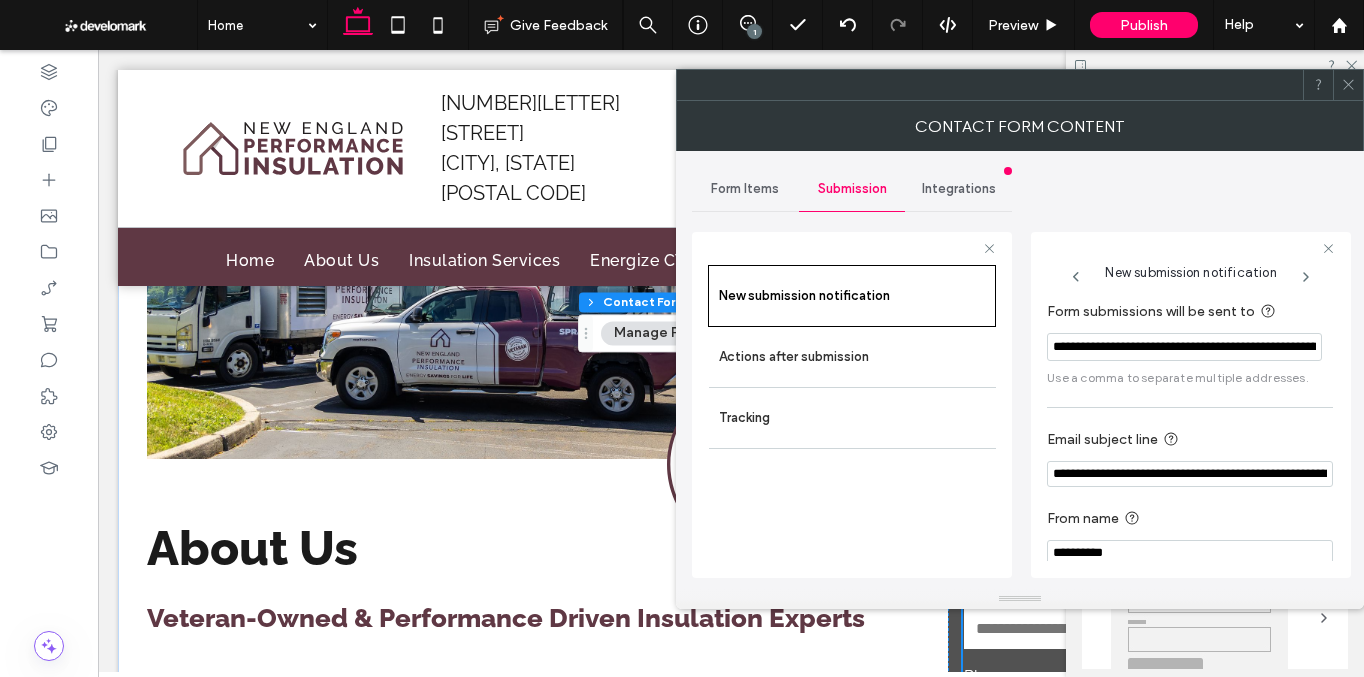click 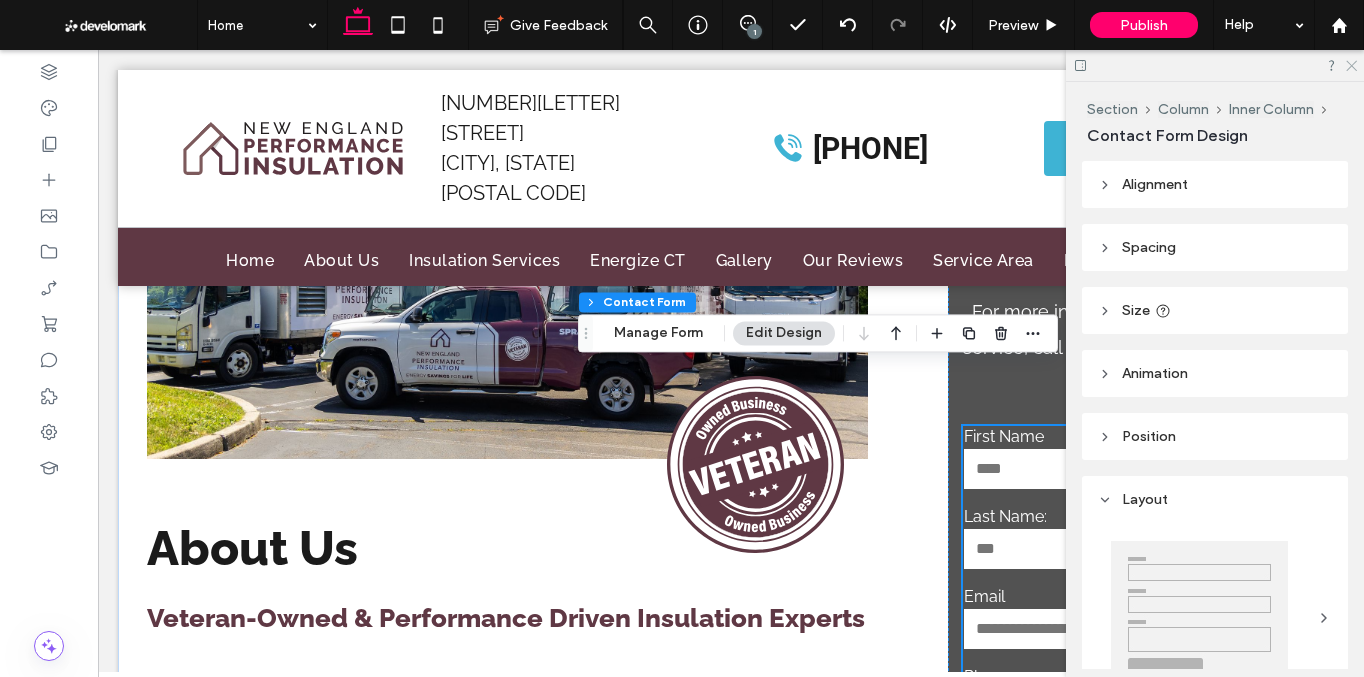 click 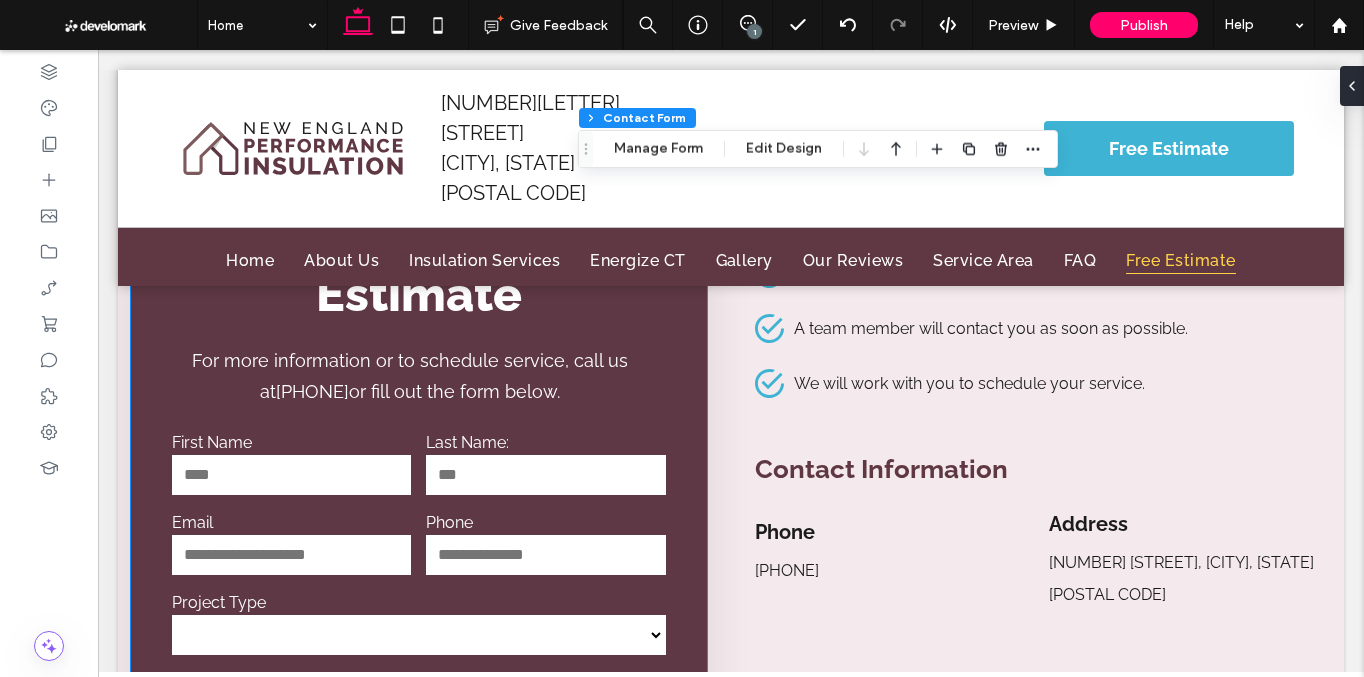 scroll, scrollTop: 16230, scrollLeft: 0, axis: vertical 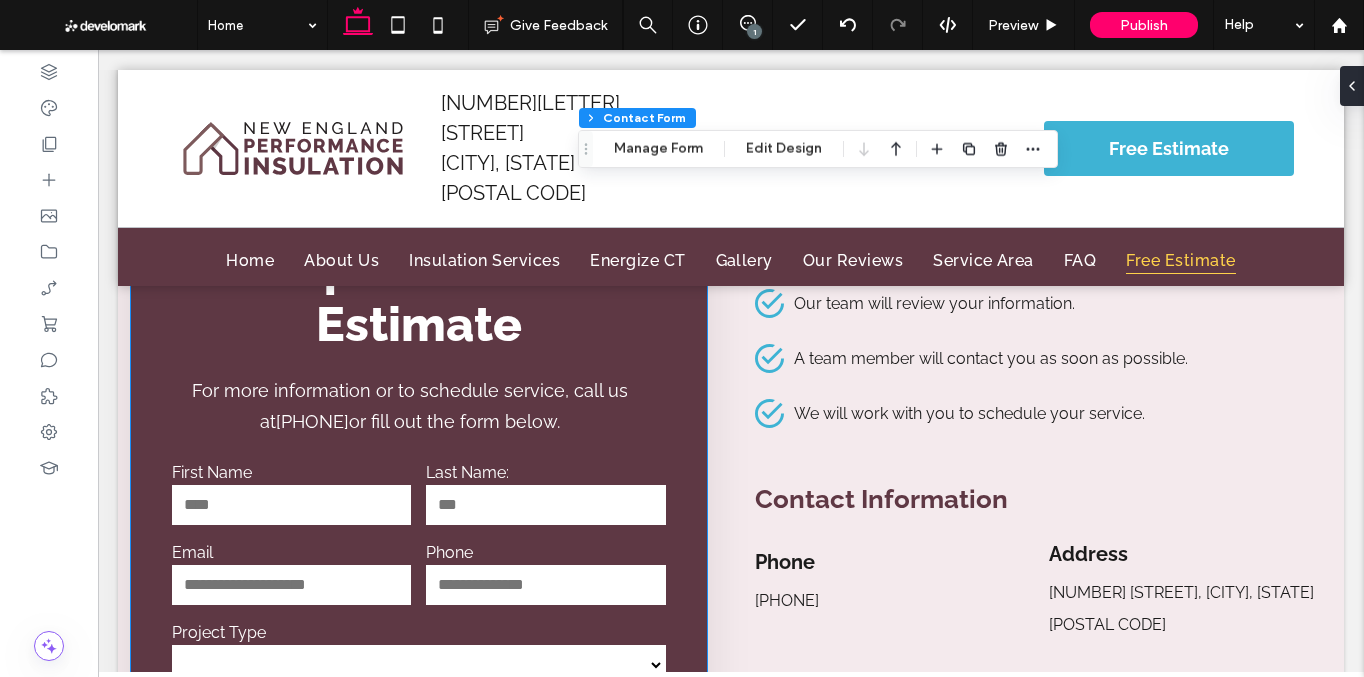 click at bounding box center (545, 505) 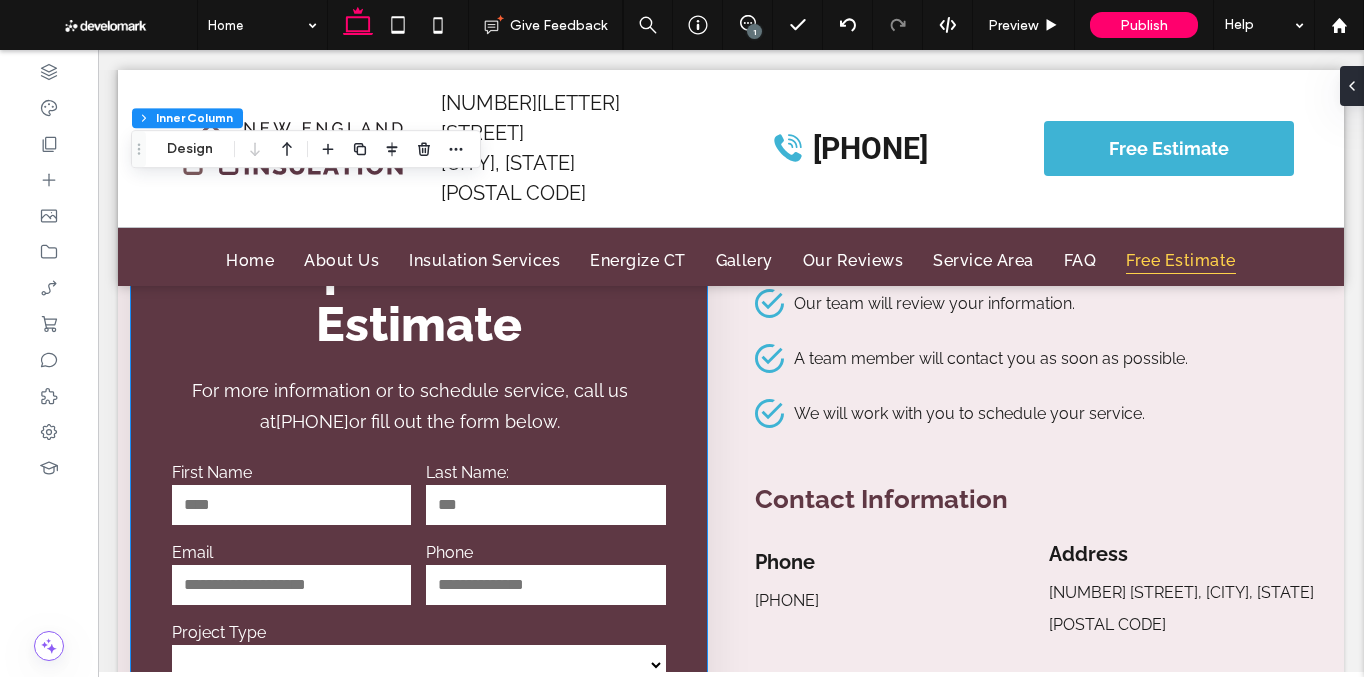 click at bounding box center [545, 505] 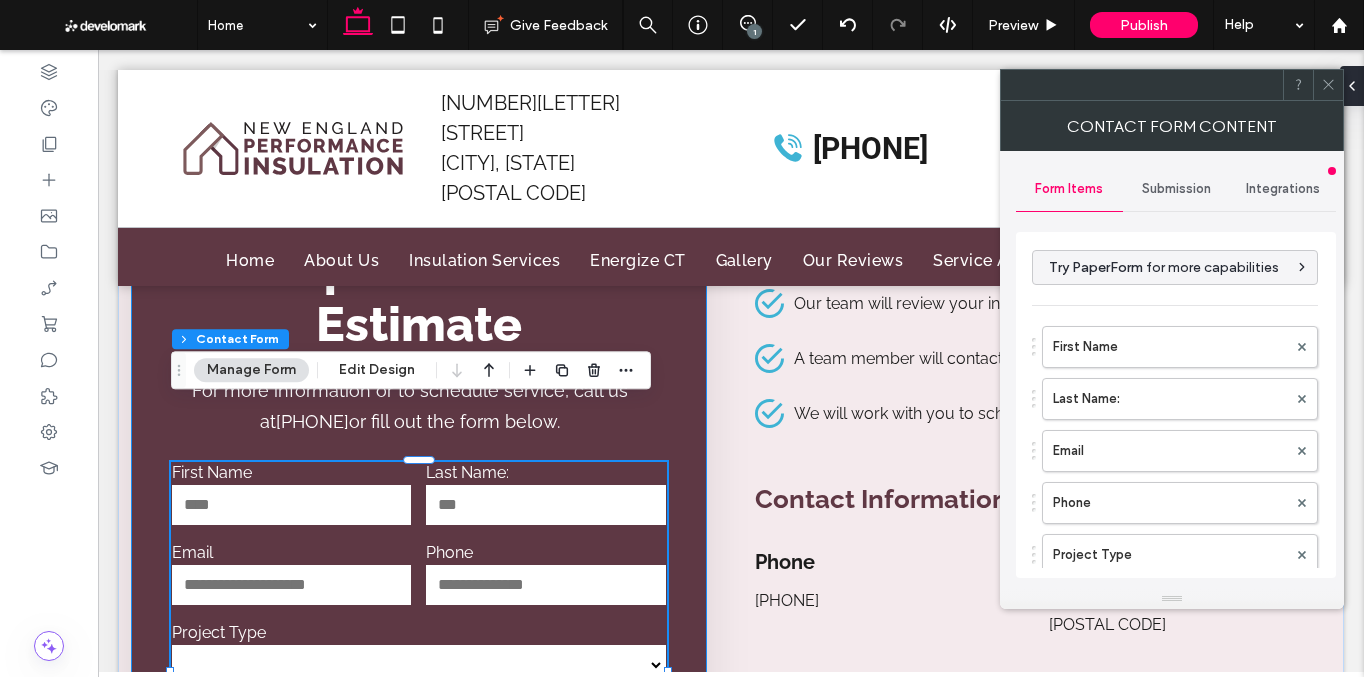 type on "**********" 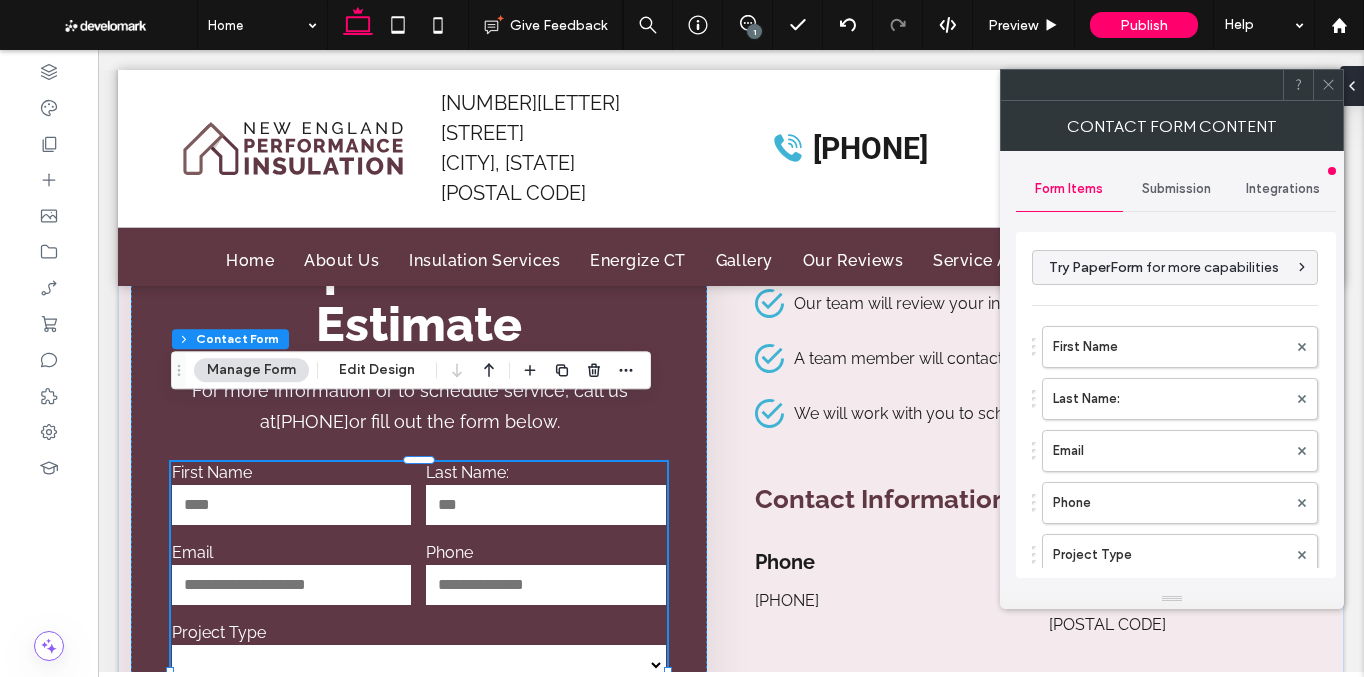 click on "Submission" at bounding box center (1176, 189) 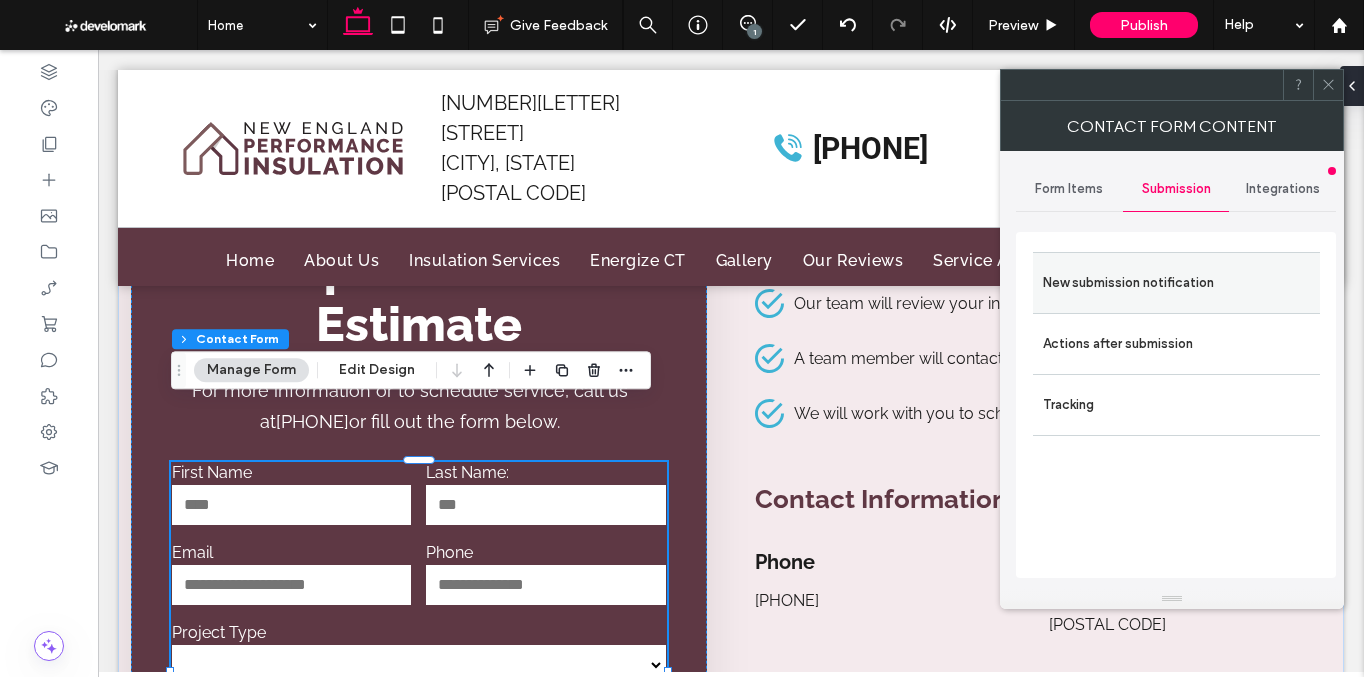 click on "New submission notification" at bounding box center (1176, 283) 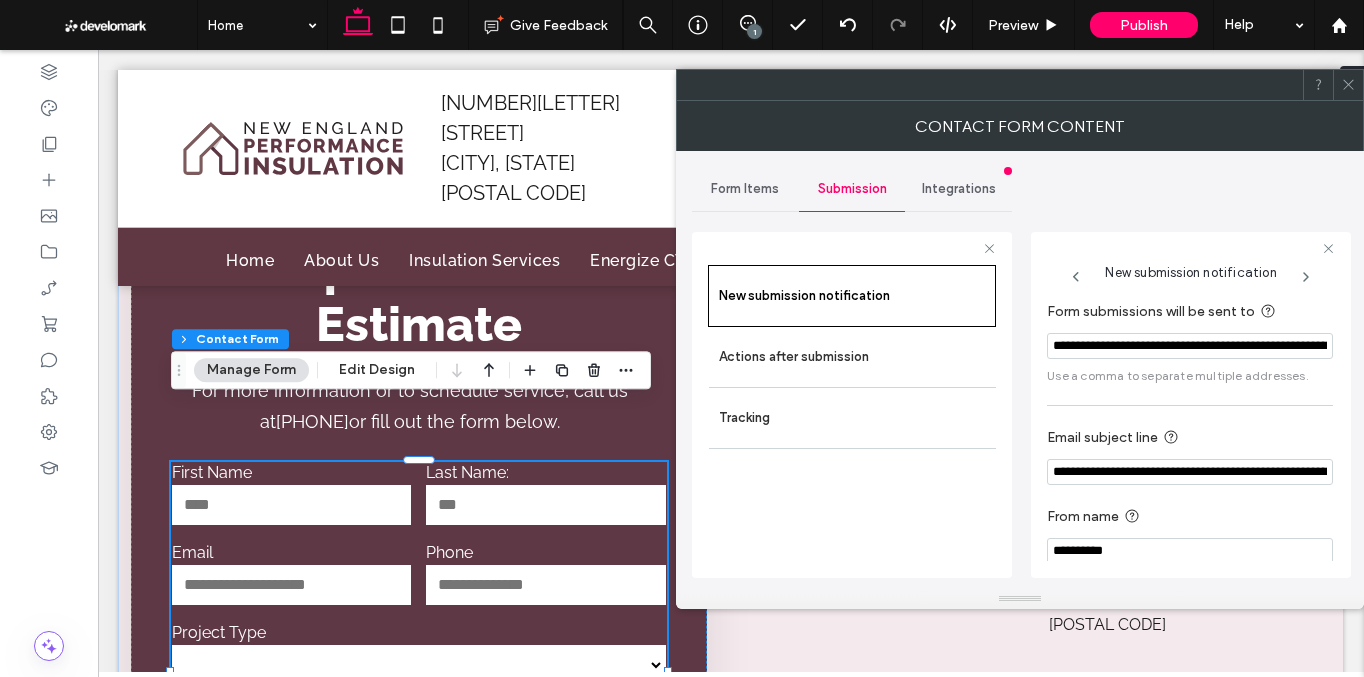 scroll, scrollTop: 0, scrollLeft: 314, axis: horizontal 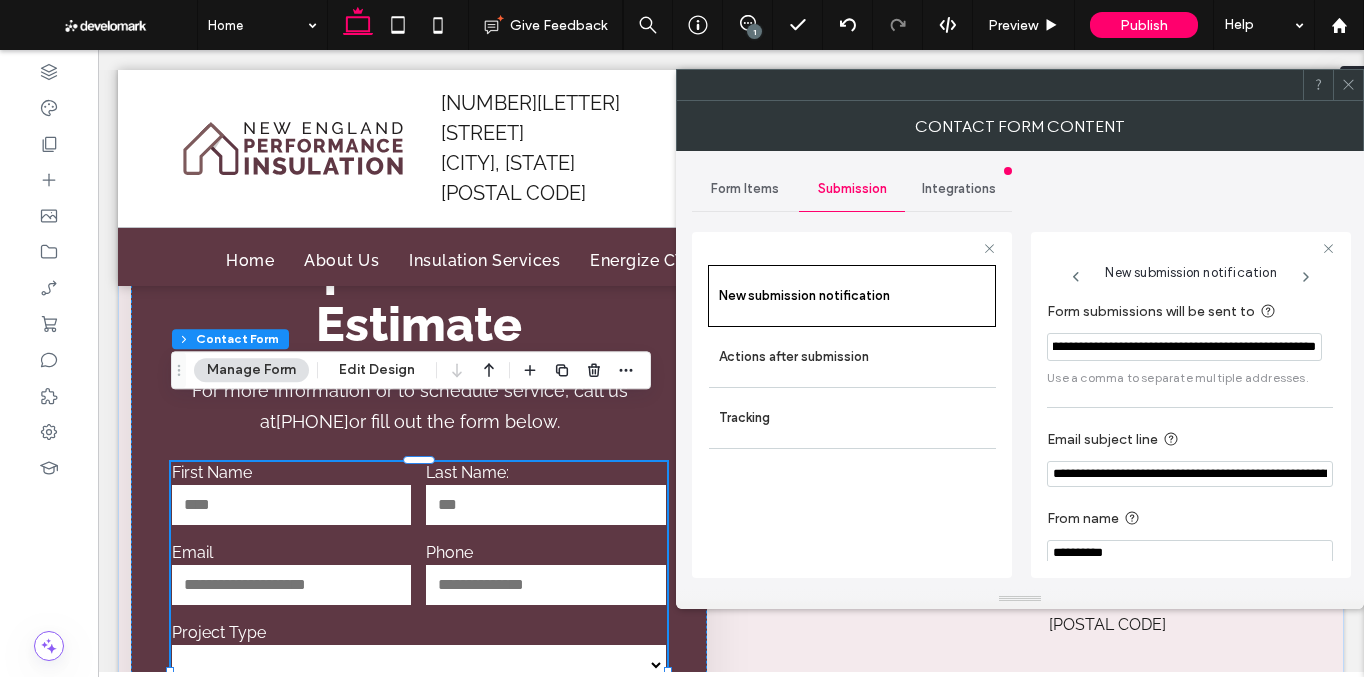 drag, startPoint x: 1243, startPoint y: 348, endPoint x: 1387, endPoint y: 351, distance: 144.03125 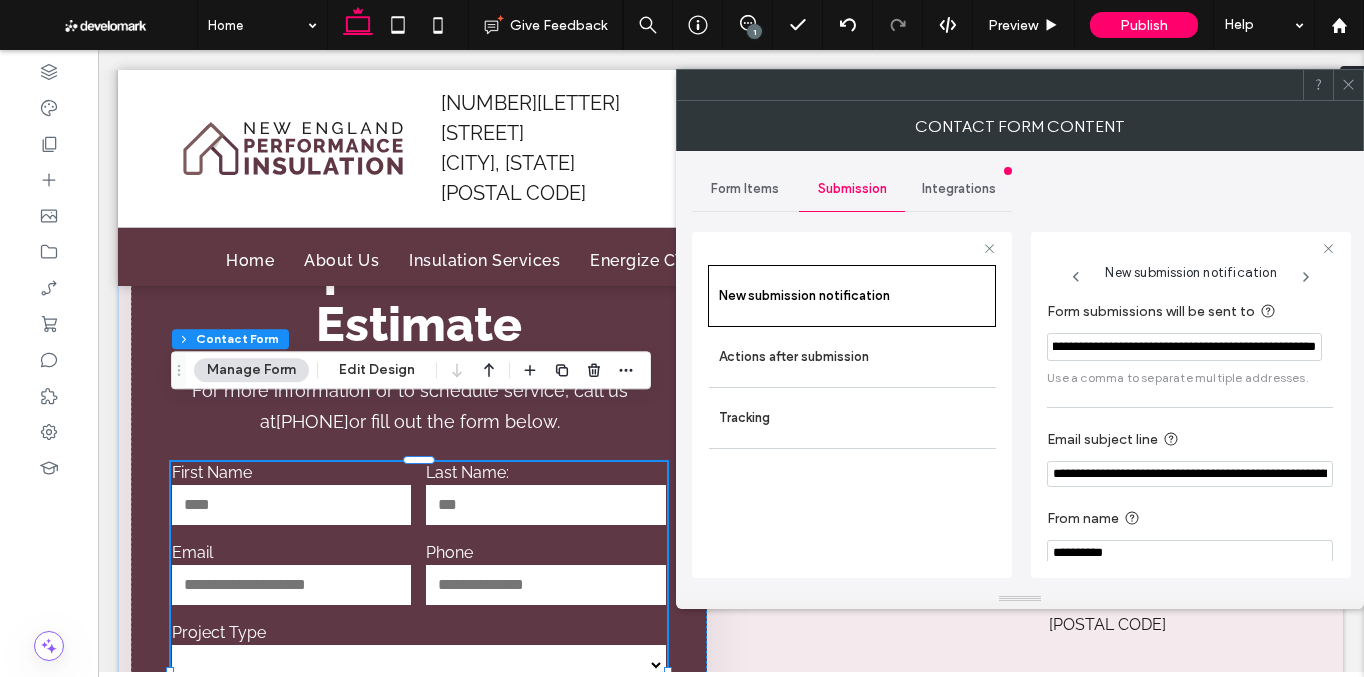 click on ".wqwq-1{fill:#231f20;}
.cls-1q, .cls-2q { fill-rule: evenodd; }
.cls-2q { fill: #6e8188; }
True_local
Agendize
HealthEngine
x_close_popup
from_your_site
multi_language
zoom-out
zoom-in
z_vimeo
z_yelp
z_picassa
w_vCita
youtube
yelp
x2
x
x_x
x_alignright
x_handwritten
wrench
wordpress
windowsvv
win8
whats_app
wallet
warning-sign
w_youtube
w_youtube_channel
w_yelp
w_video
w_twitter
w_title
w_tabs
w_social_icons
w_spacer
w_share
w_rss_feed
w_recent-posts
w_push
w_paypal
w_photo_gallery" at bounding box center [682, 338] 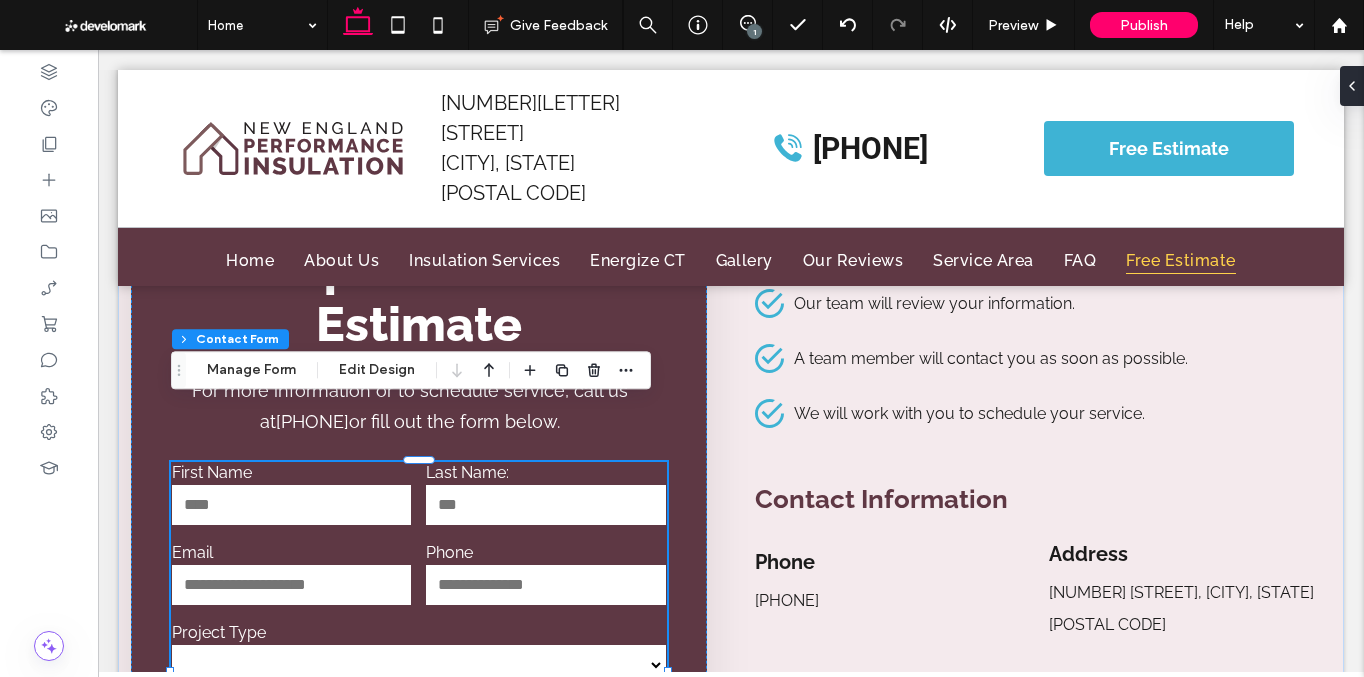 click on "Email" at bounding box center [292, 575] 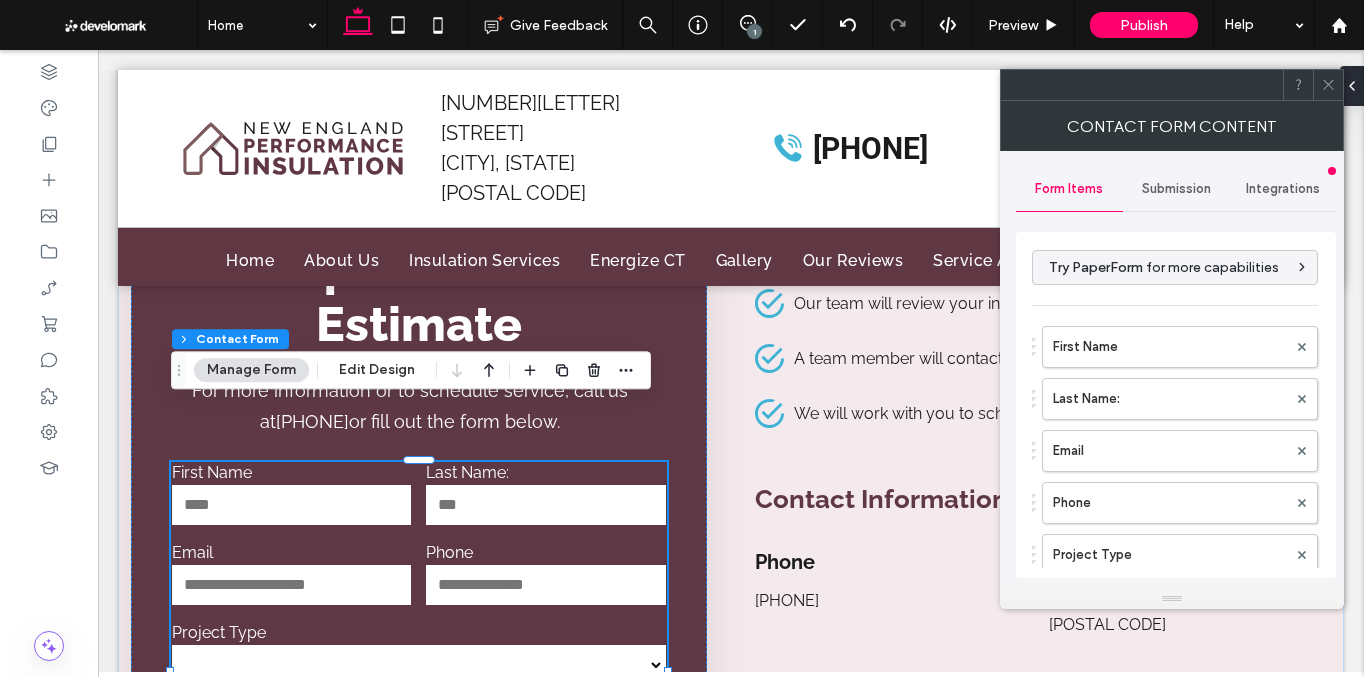 click on "Submission" at bounding box center [1176, 189] 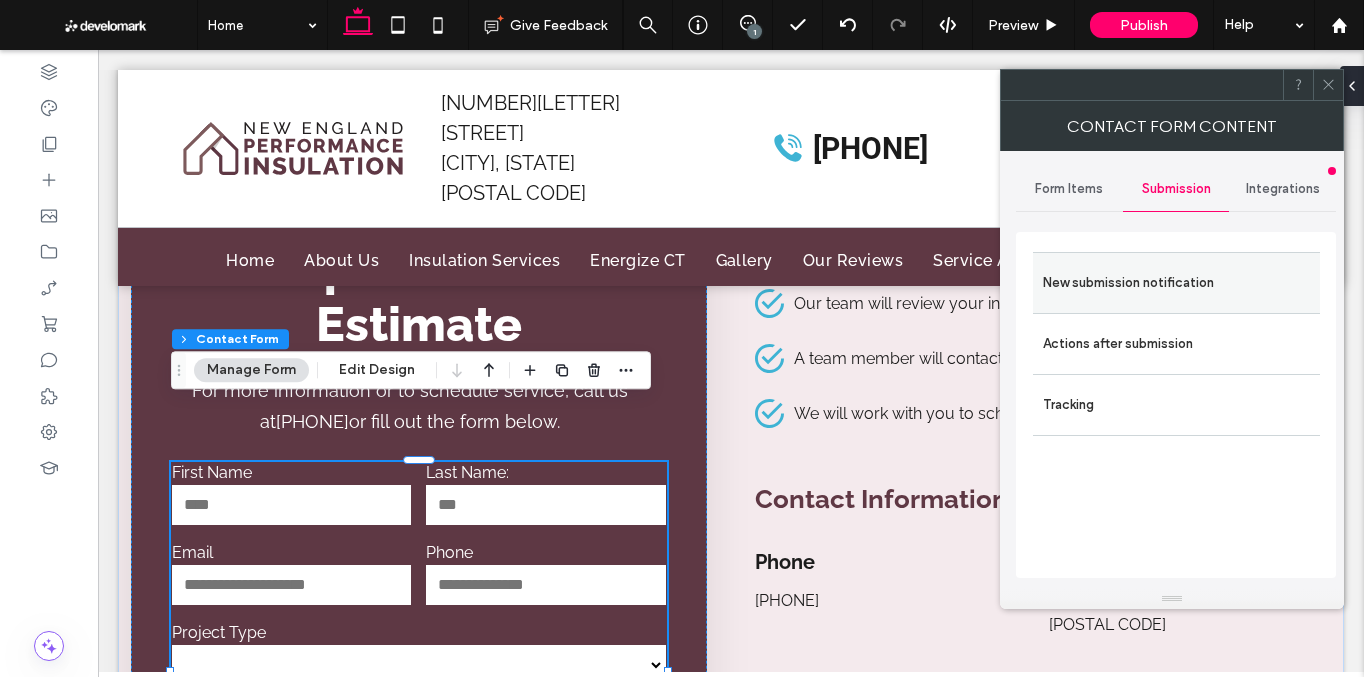 click on "New submission notification" at bounding box center (1176, 283) 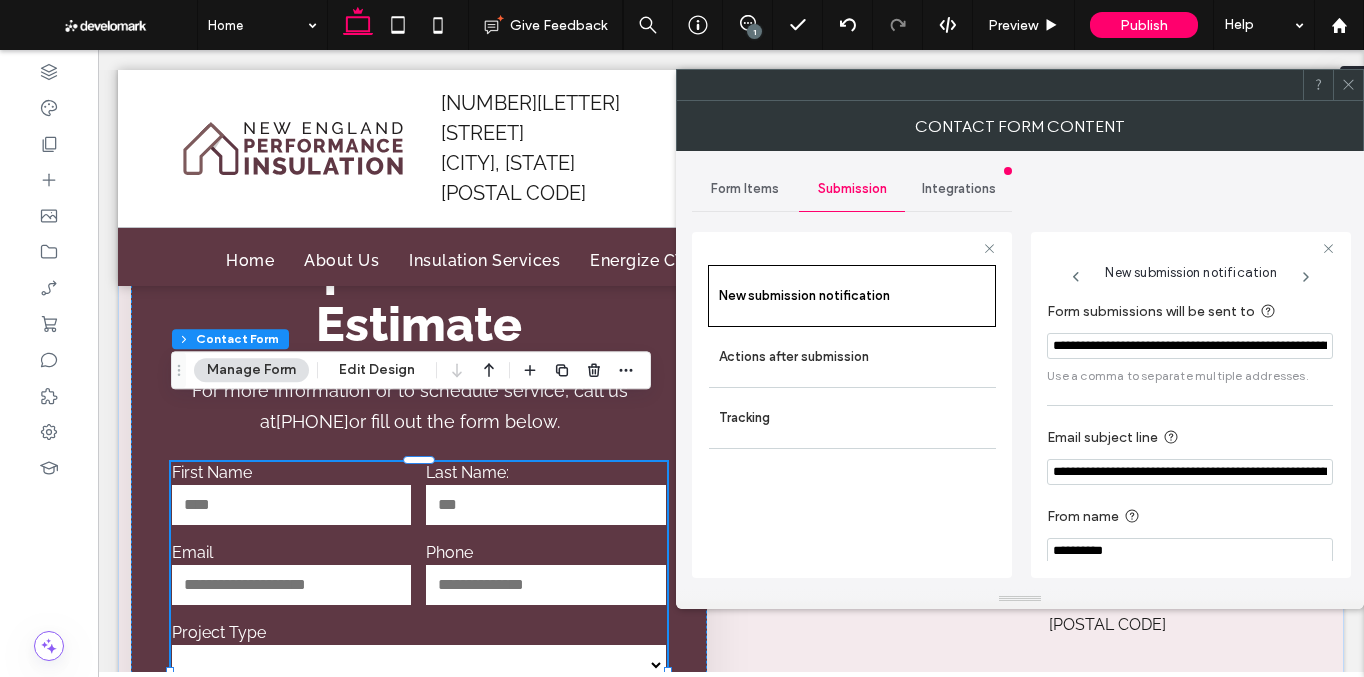 click on "**********" at bounding box center [1190, 346] 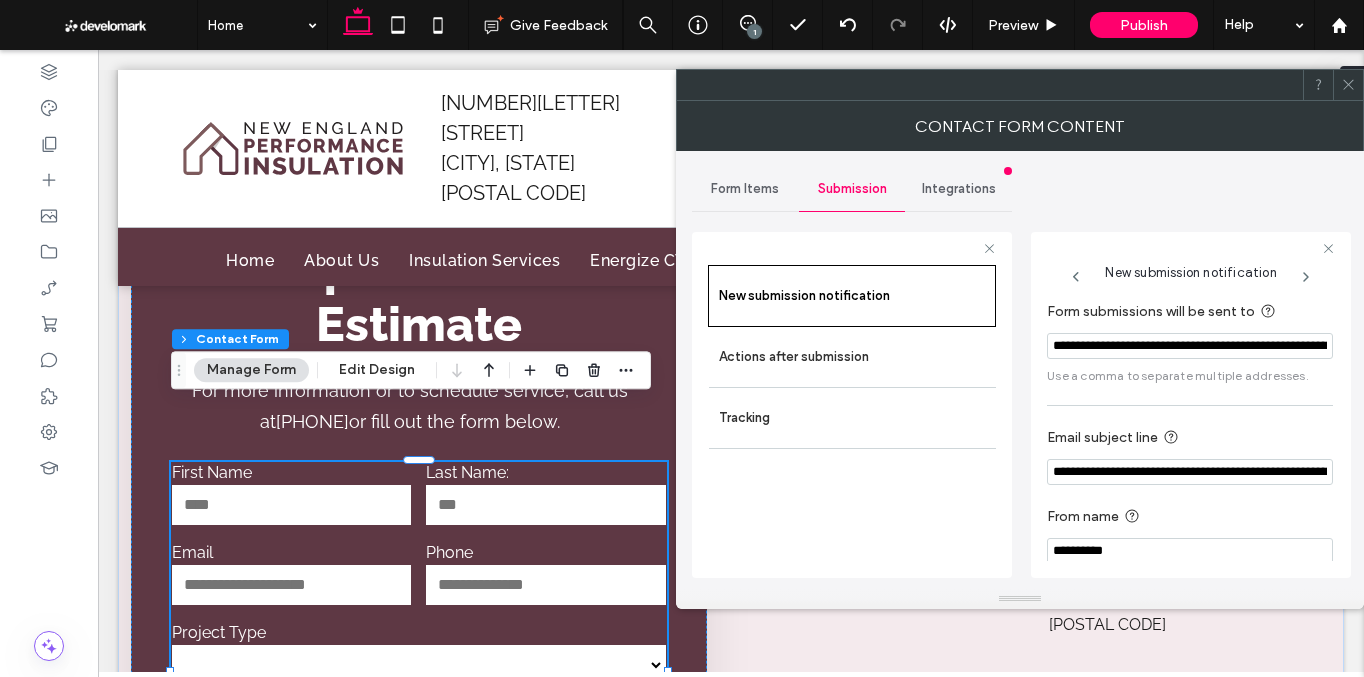 scroll, scrollTop: 0, scrollLeft: 314, axis: horizontal 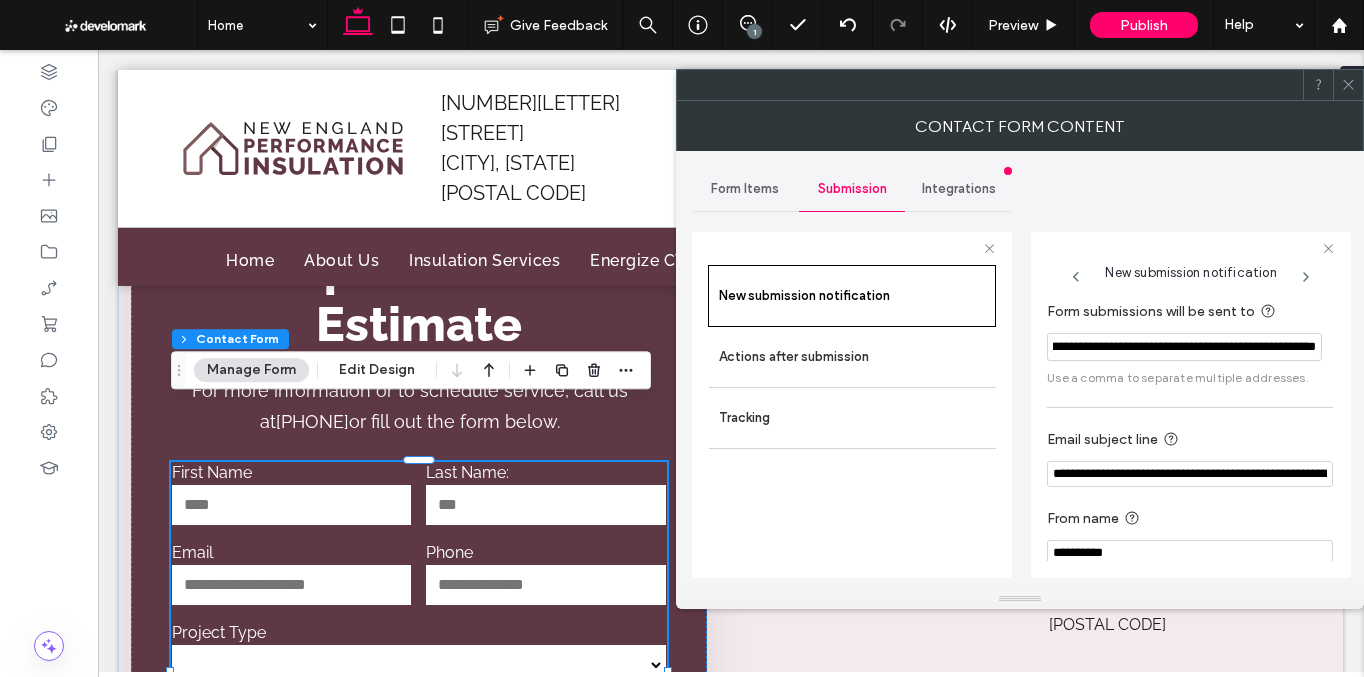 drag, startPoint x: 1251, startPoint y: 348, endPoint x: 1386, endPoint y: 347, distance: 135.00371 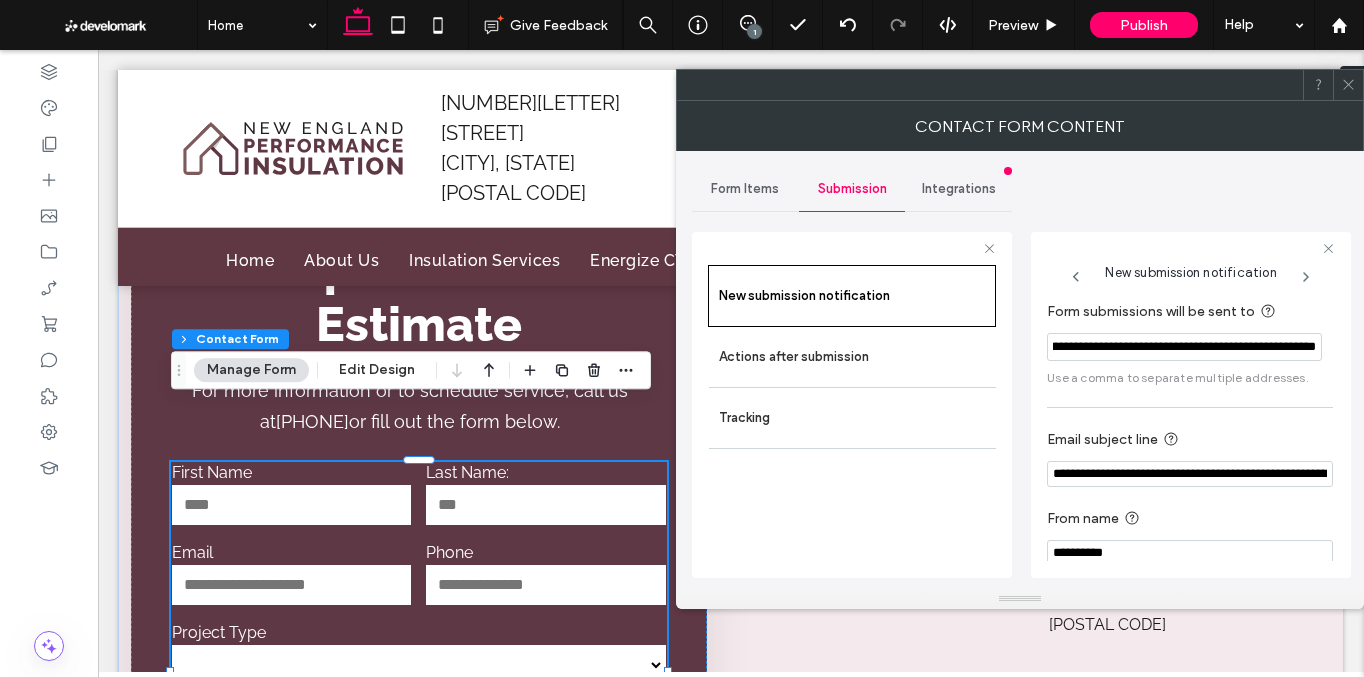 click on ".wqwq-1{fill:#231f20;}
.cls-1q, .cls-2q { fill-rule: evenodd; }
.cls-2q { fill: #6e8188; }
True_local
Agendize
HealthEngine
x_close_popup
from_your_site
multi_language
zoom-out
zoom-in
z_vimeo
z_yelp
z_picassa
w_vCita
youtube
yelp
x2
x
x_x
x_alignright
x_handwritten
wrench
wordpress
windowsvv
win8
whats_app
wallet
warning-sign
w_youtube
w_youtube_channel
w_yelp
w_video
w_twitter
w_title
w_tabs
w_social_icons
w_spacer
w_share
w_rss_feed
w_recent-posts
w_push
w_paypal
w_photo_gallery" at bounding box center (682, 338) 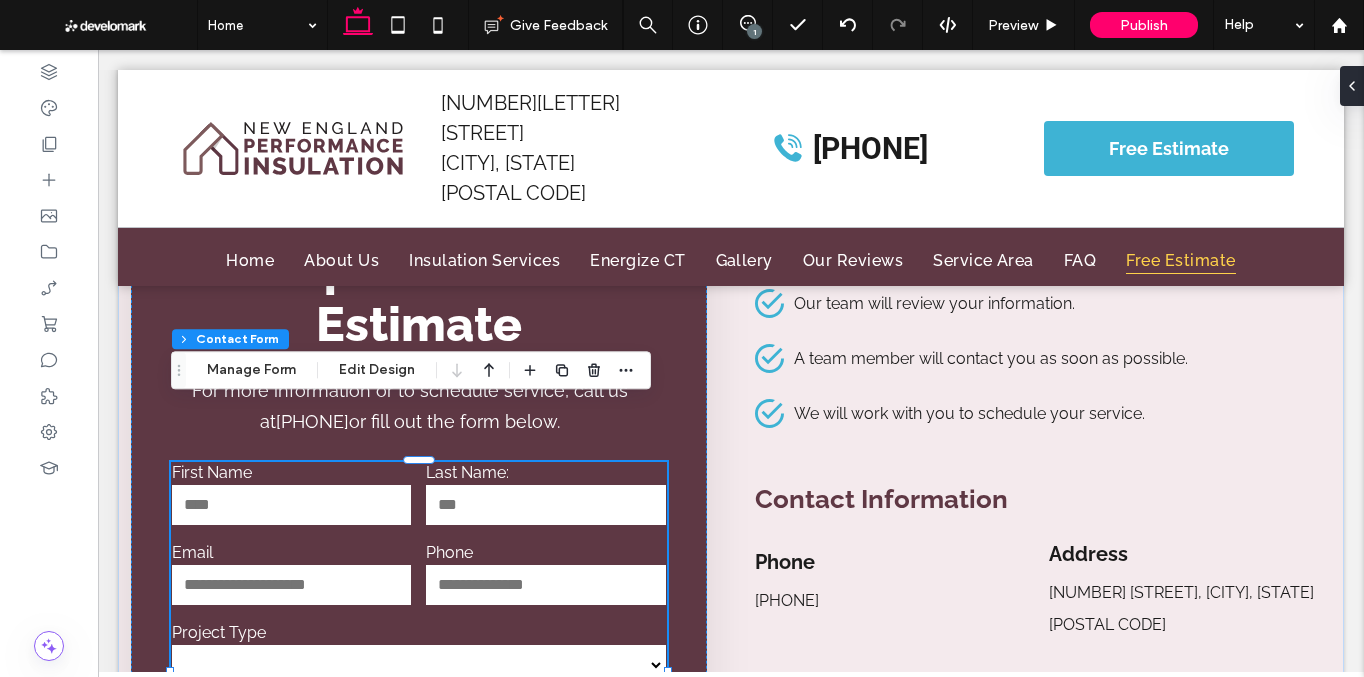 click at bounding box center [545, 505] 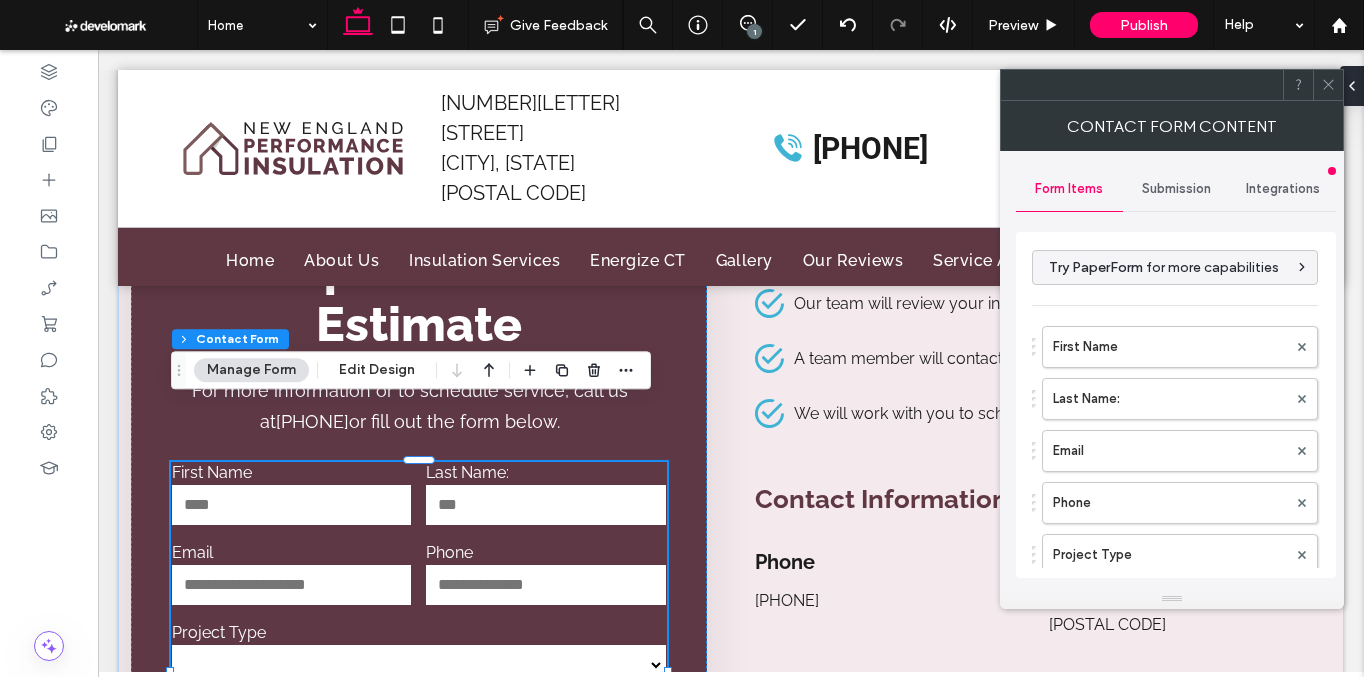 click on "Submission" at bounding box center [1176, 189] 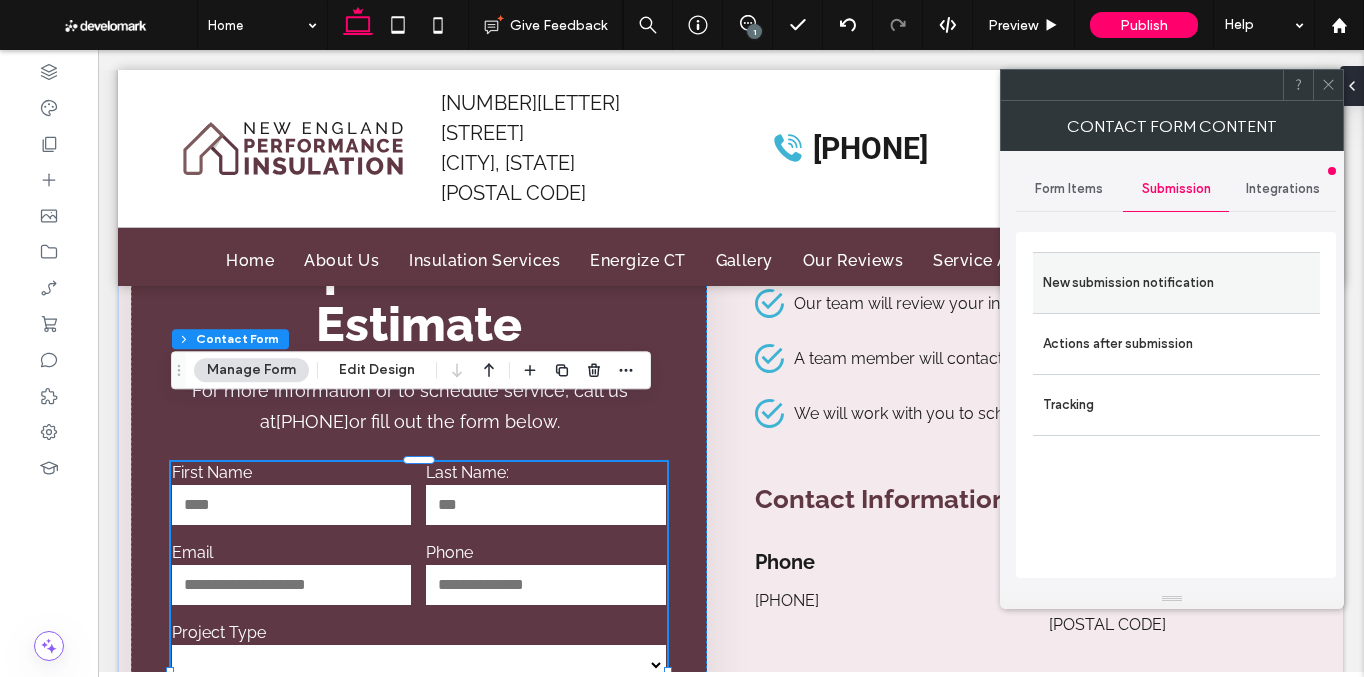 click on "New submission notification" at bounding box center (1176, 282) 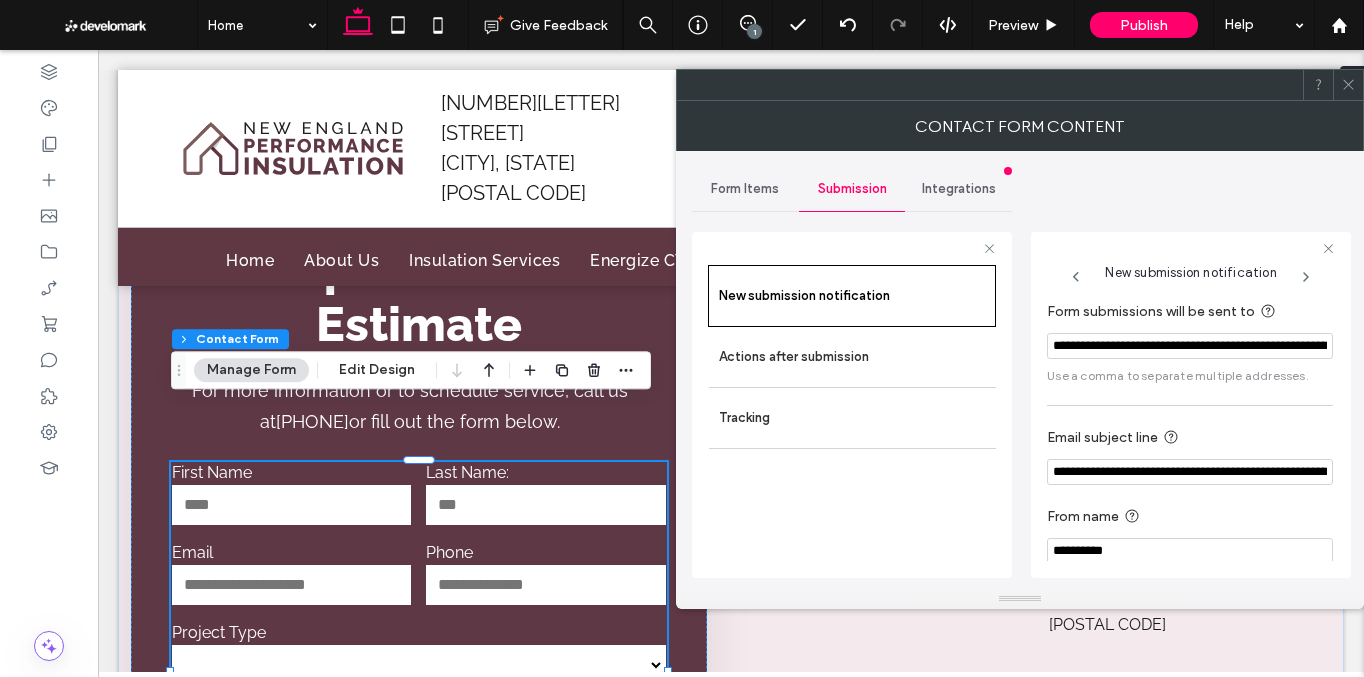 click on "**********" at bounding box center [1190, 346] 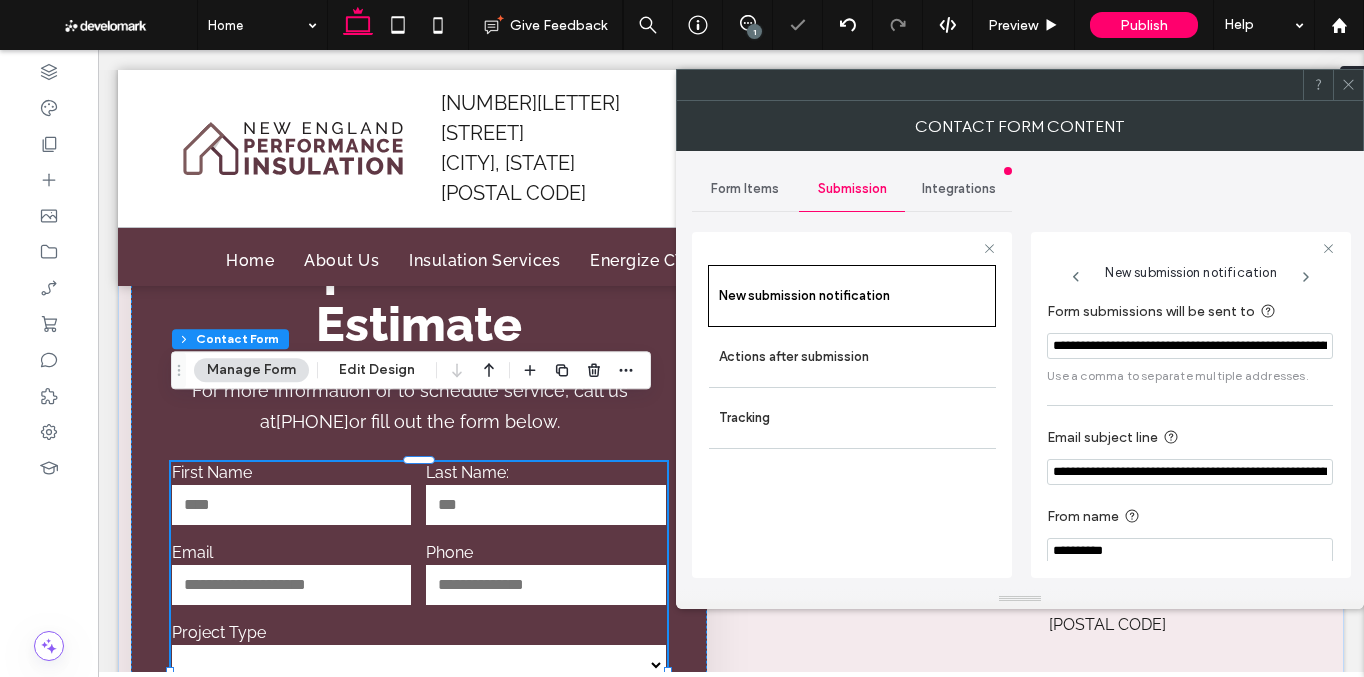 click on "**********" at bounding box center (1190, 346) 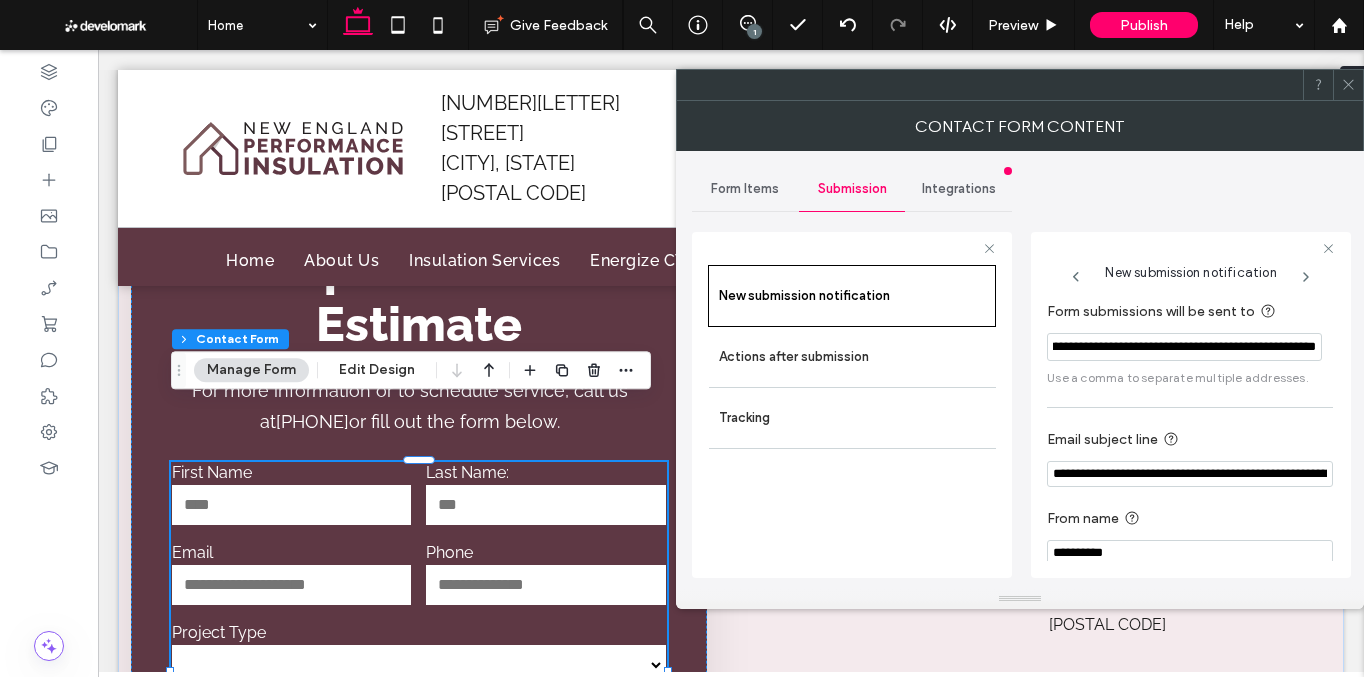 scroll, scrollTop: 0, scrollLeft: 180, axis: horizontal 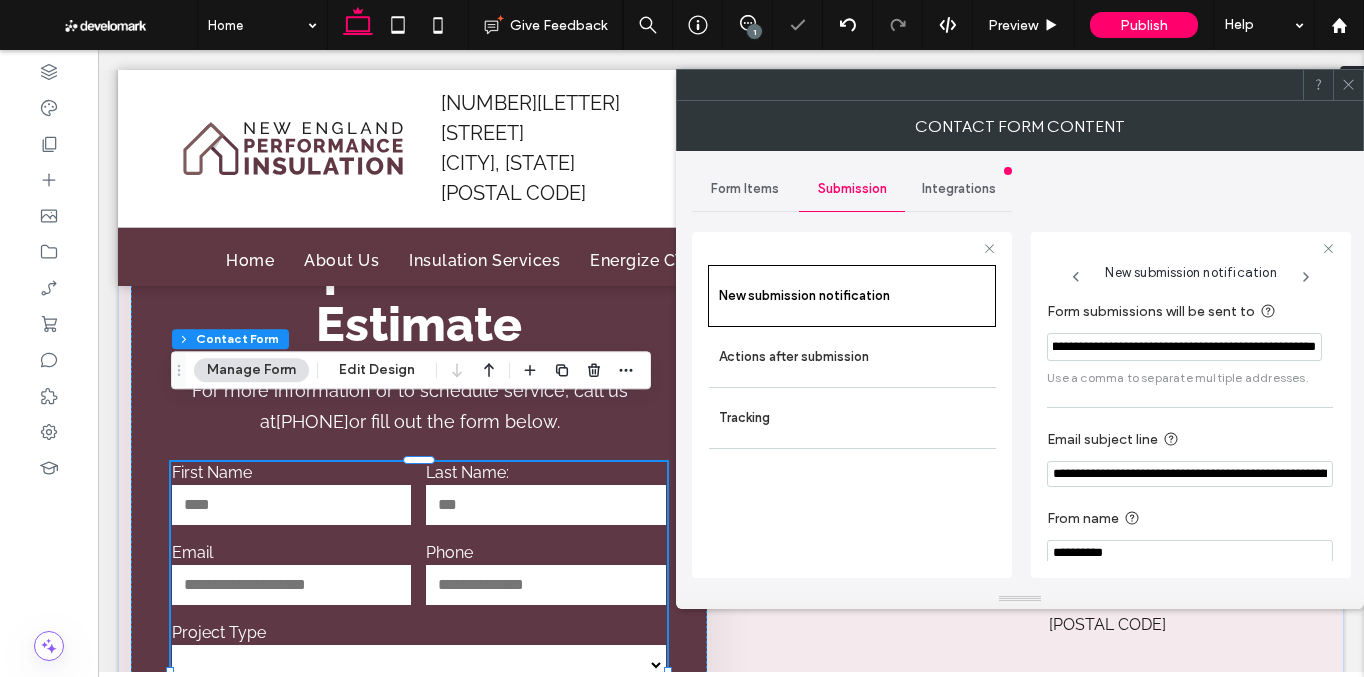 click on "**********" at bounding box center (1190, 474) 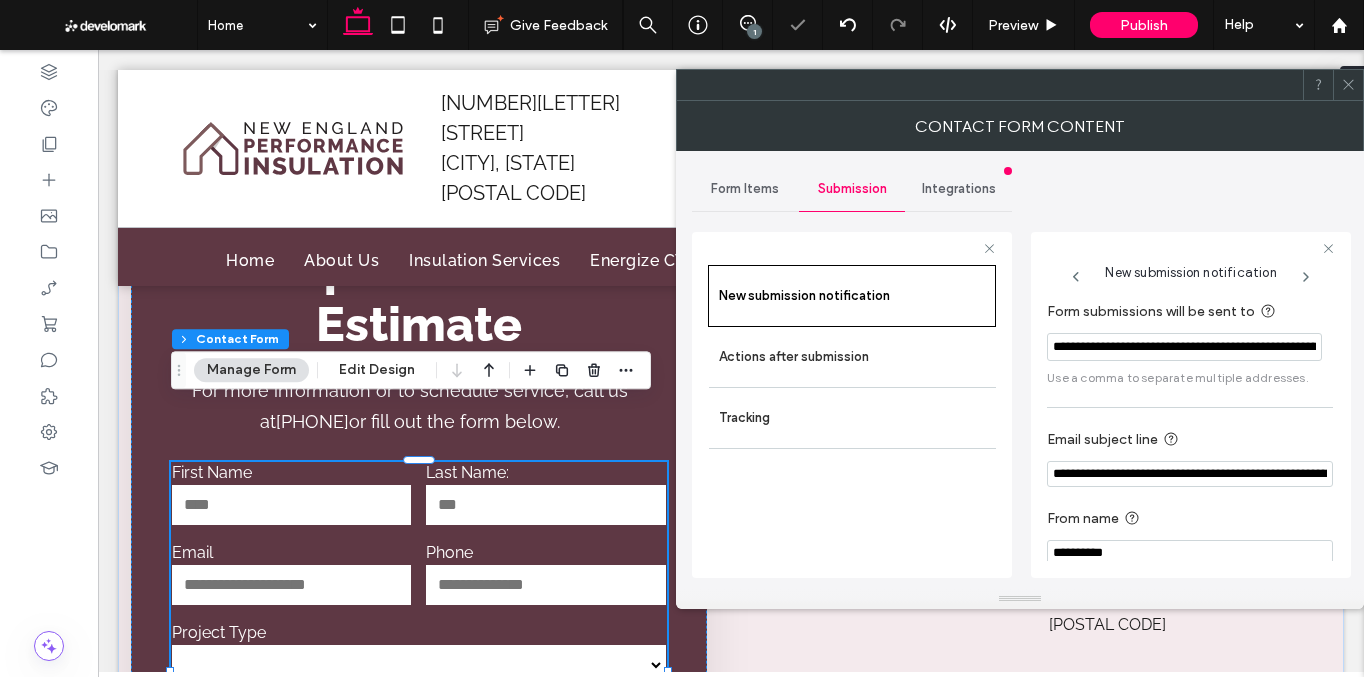 click on "**********" at bounding box center (1020, 370) 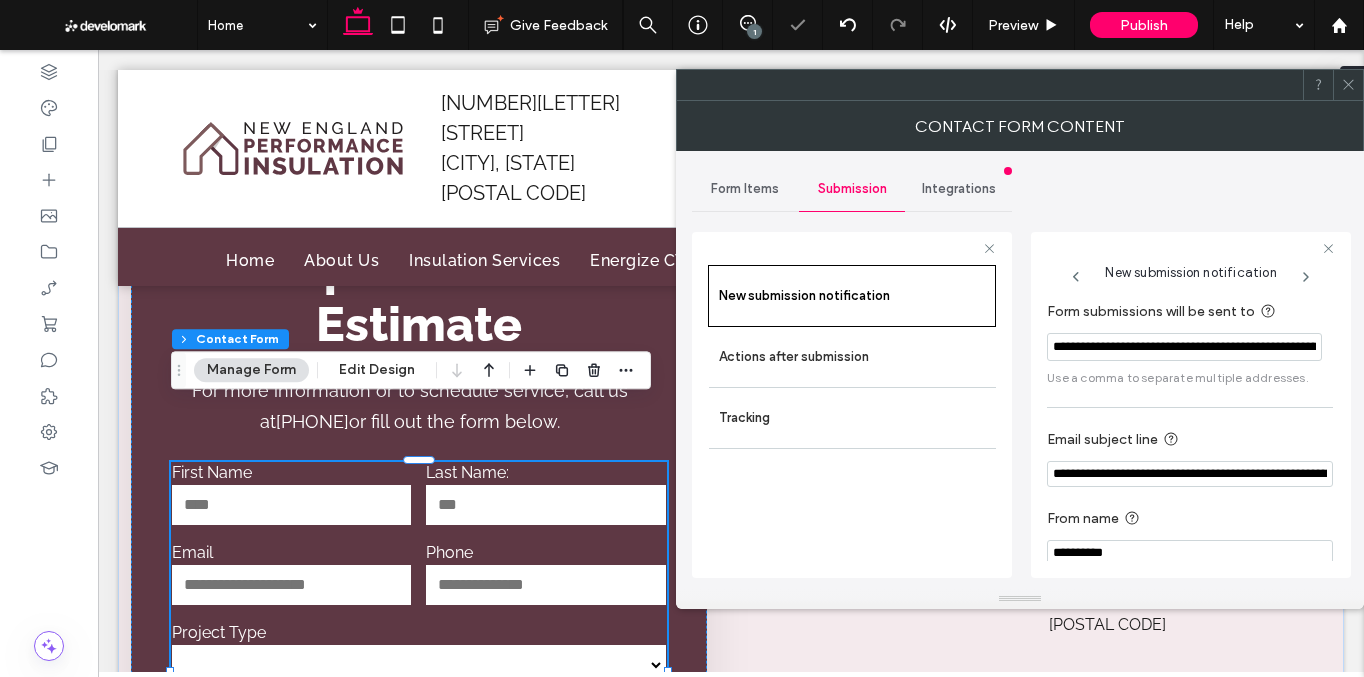 click 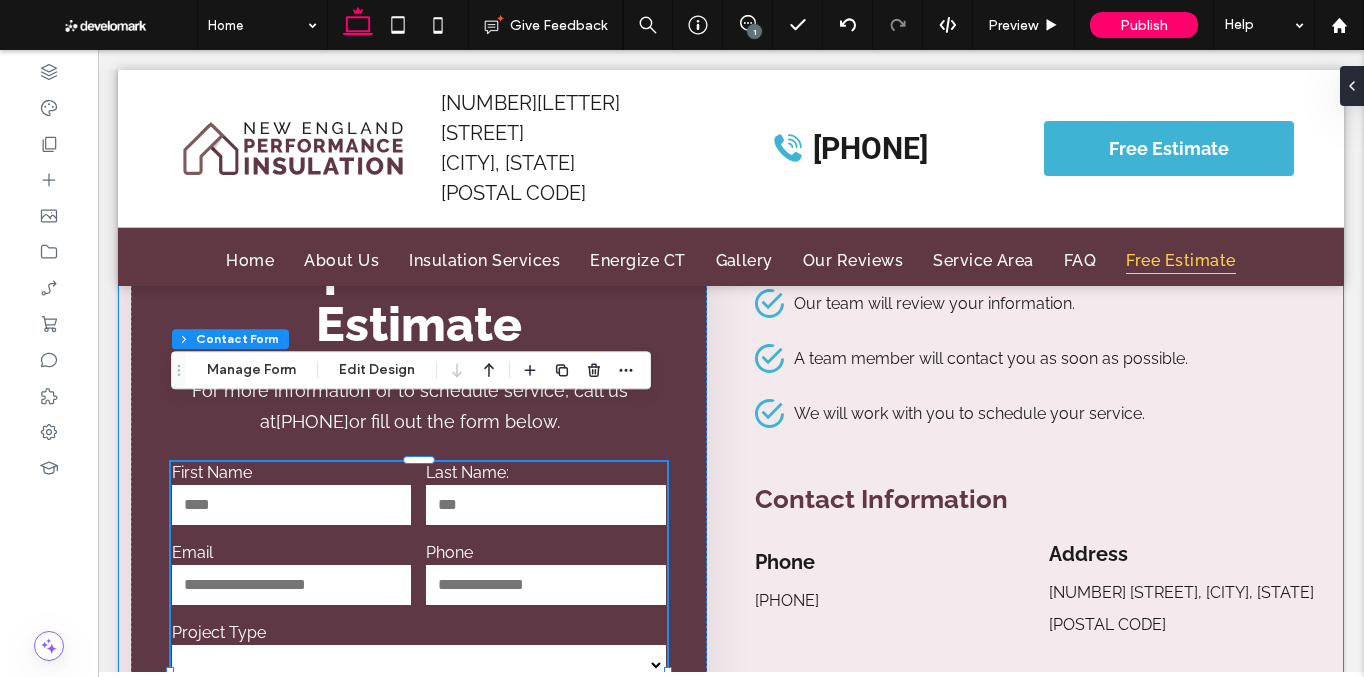 click on "**********" at bounding box center (731, 582) 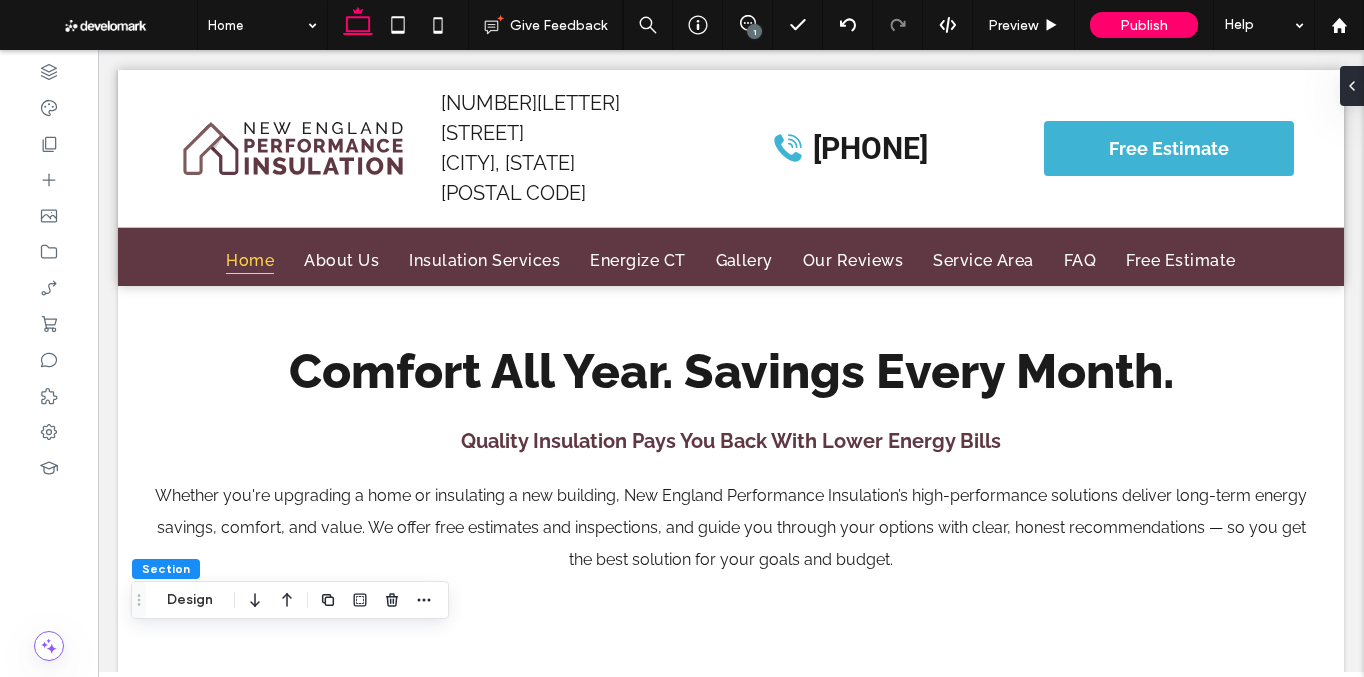 scroll, scrollTop: 15802, scrollLeft: 0, axis: vertical 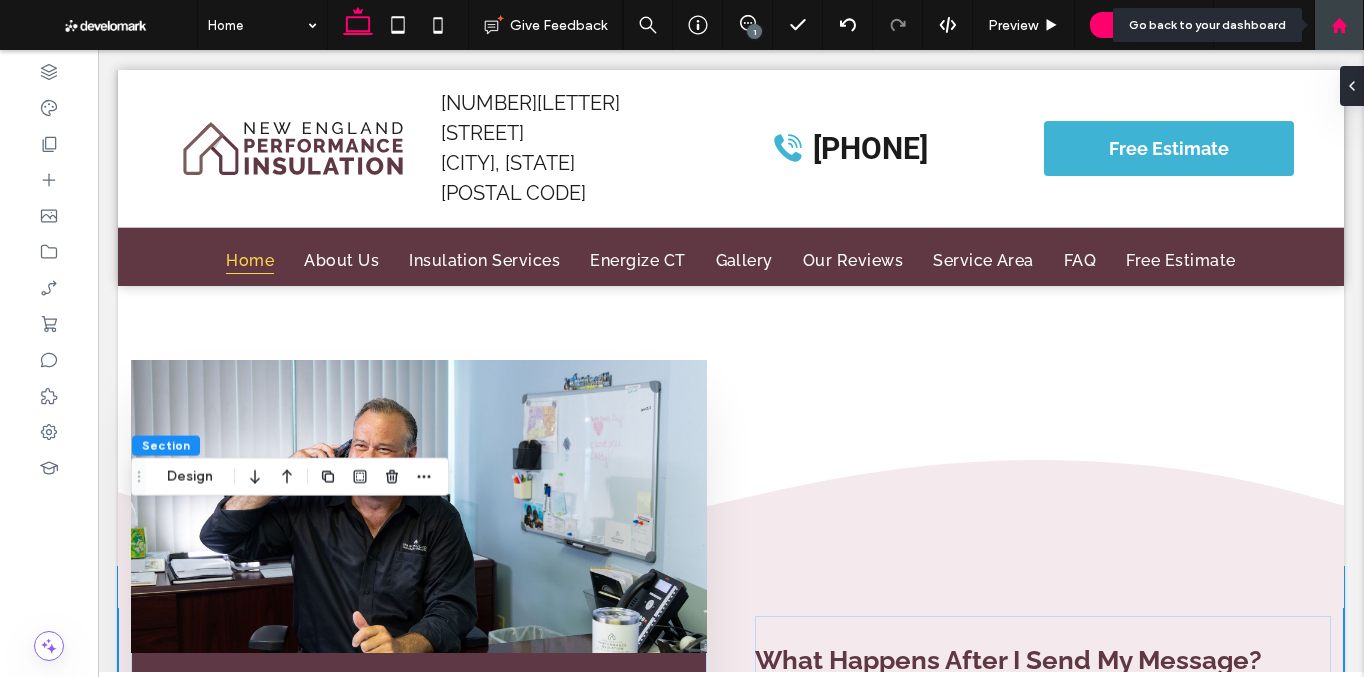 click 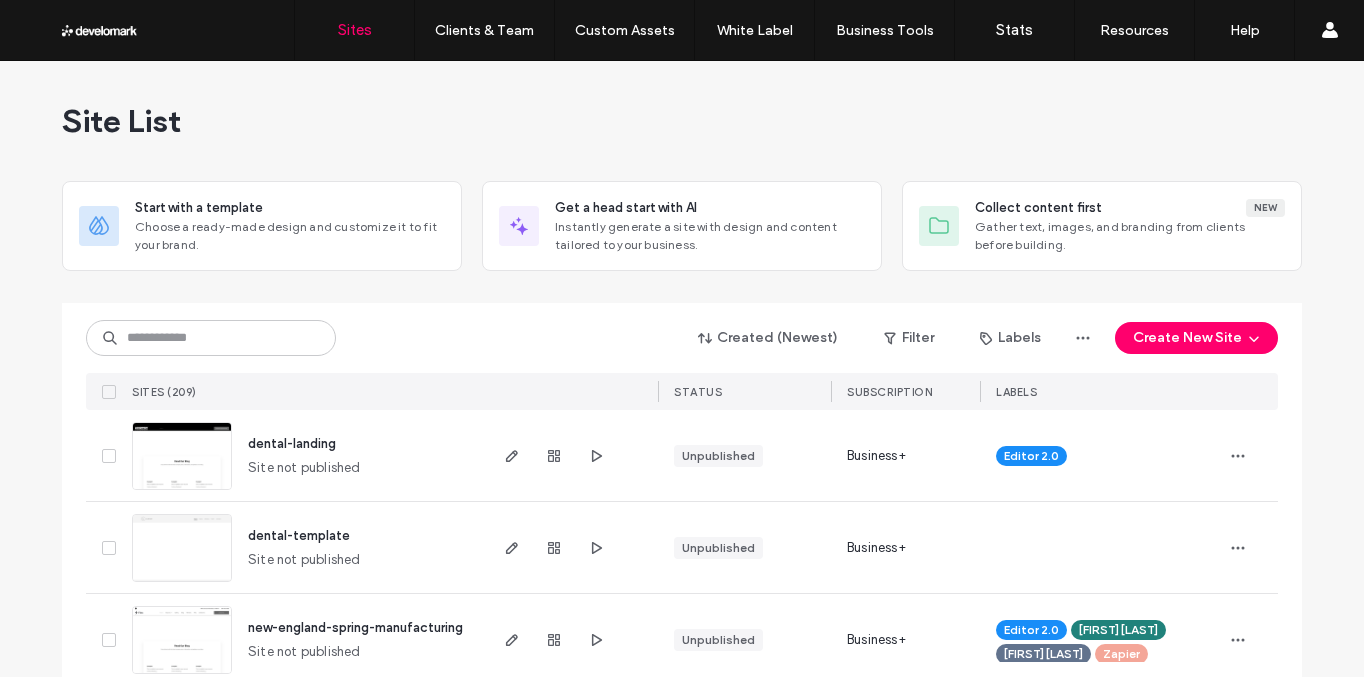scroll, scrollTop: 0, scrollLeft: 0, axis: both 